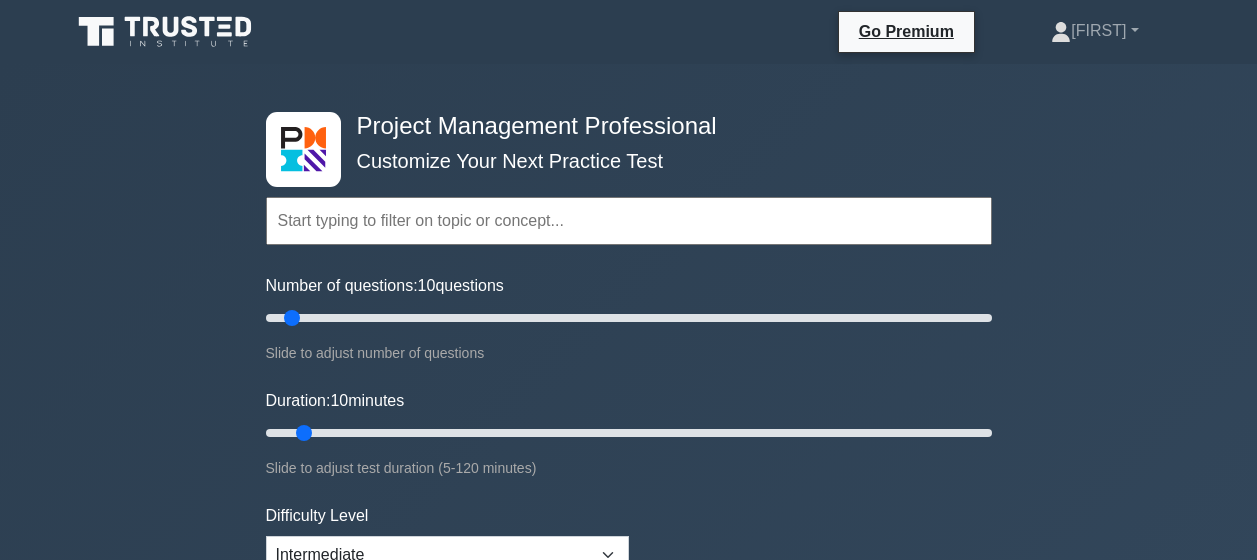 scroll, scrollTop: 11, scrollLeft: 0, axis: vertical 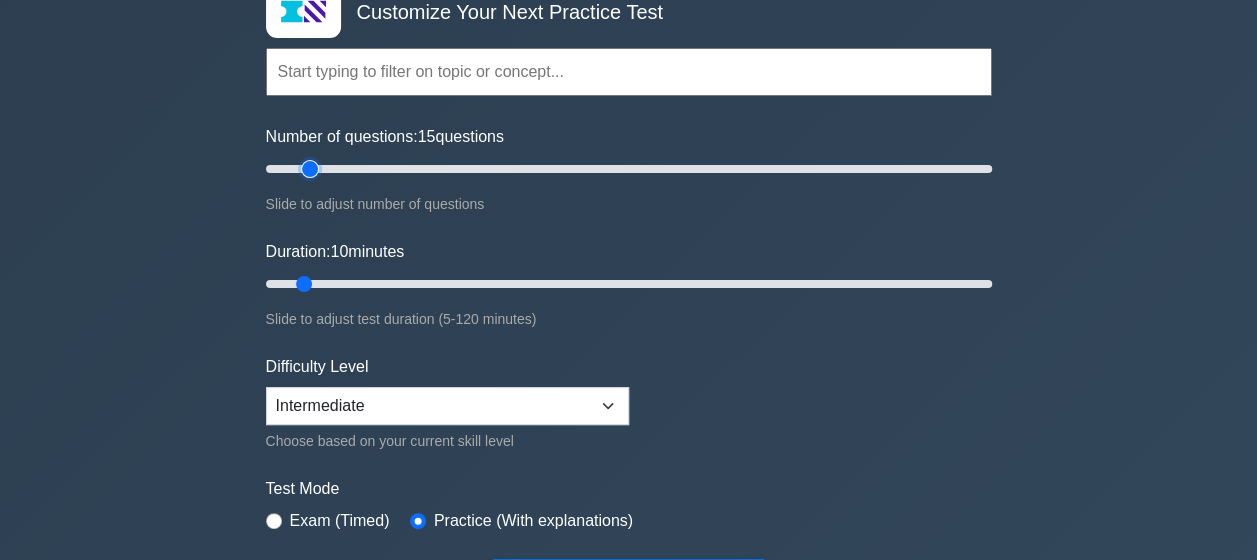 drag, startPoint x: 294, startPoint y: 168, endPoint x: 300, endPoint y: 178, distance: 11.661903 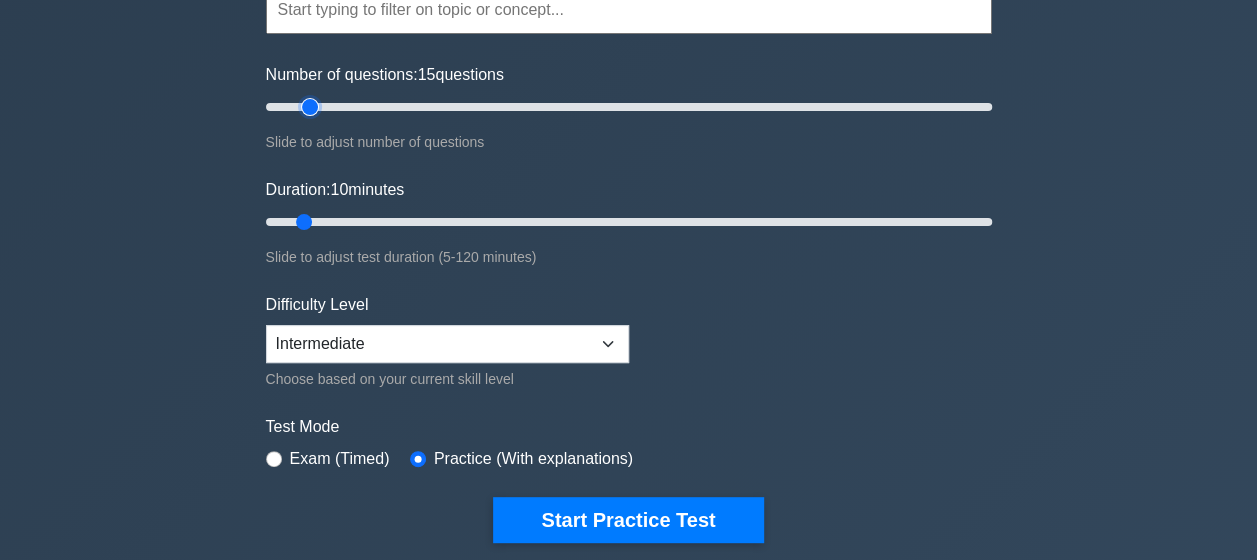 scroll, scrollTop: 222, scrollLeft: 0, axis: vertical 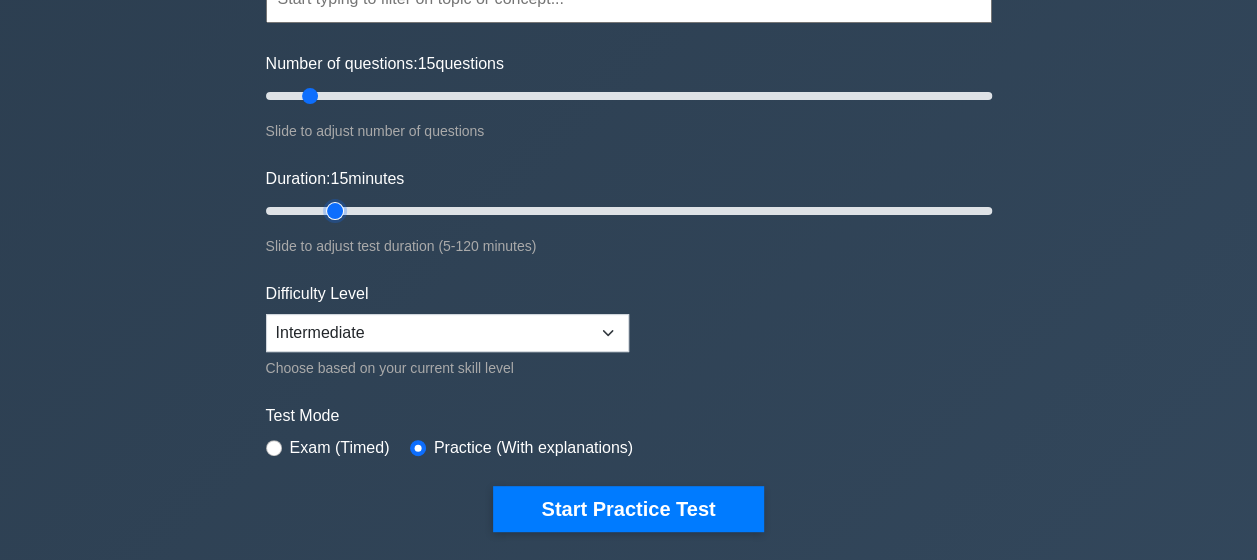 drag, startPoint x: 303, startPoint y: 207, endPoint x: 328, endPoint y: 213, distance: 25.70992 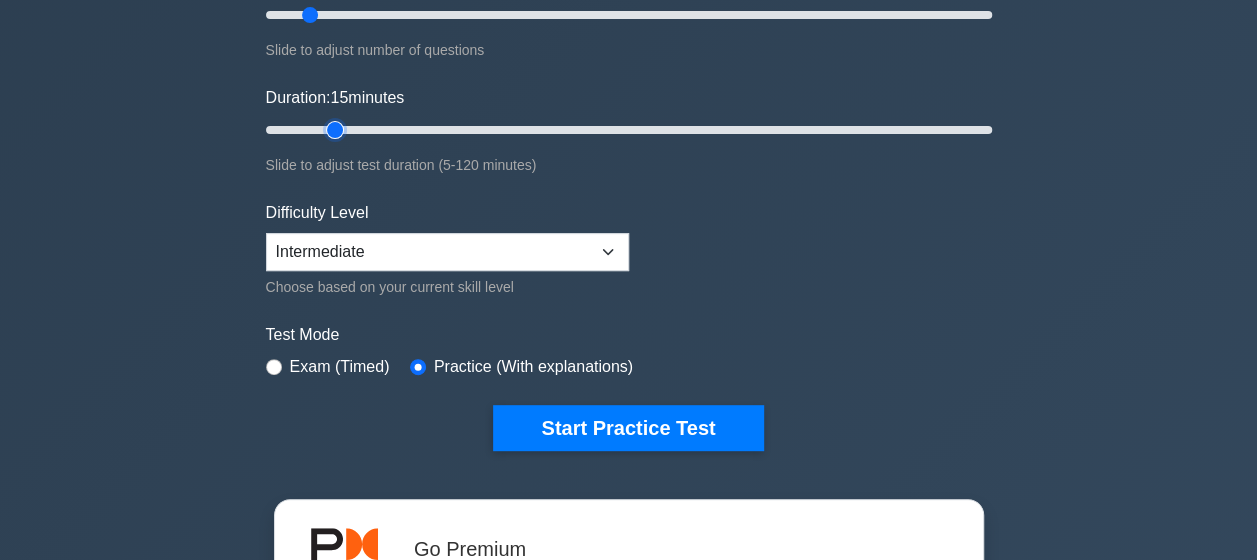 scroll, scrollTop: 304, scrollLeft: 0, axis: vertical 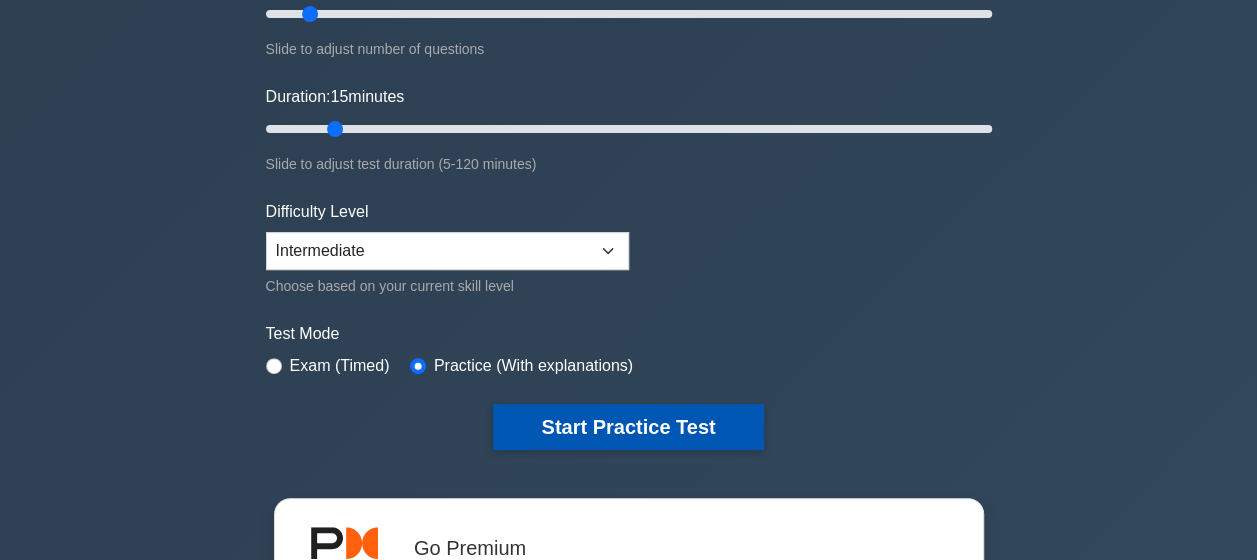 click on "Start Practice Test" at bounding box center (628, 427) 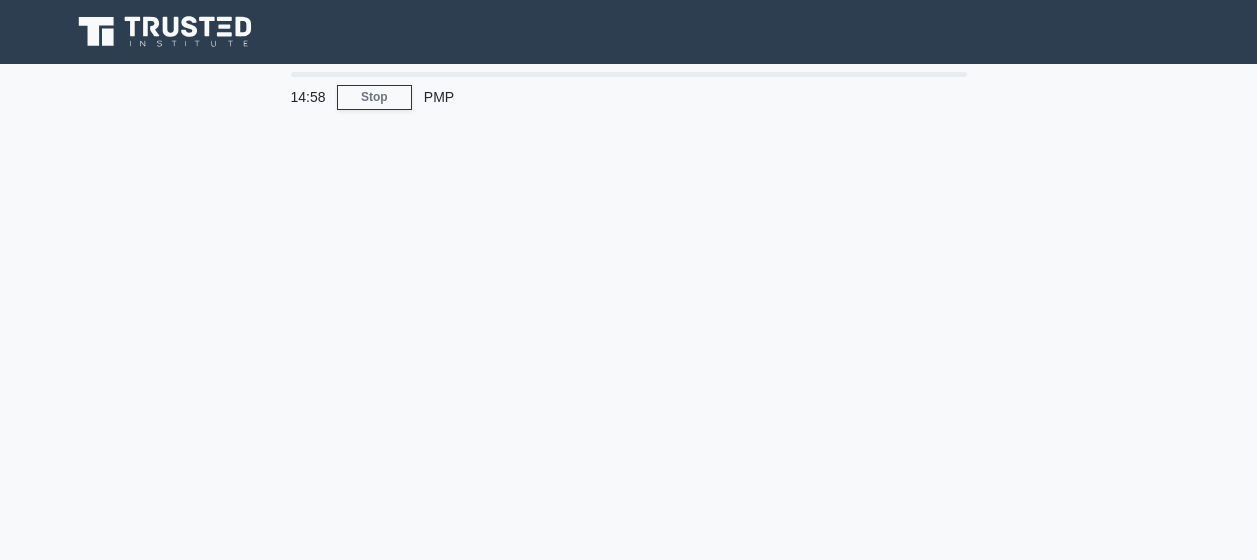 scroll, scrollTop: 0, scrollLeft: 0, axis: both 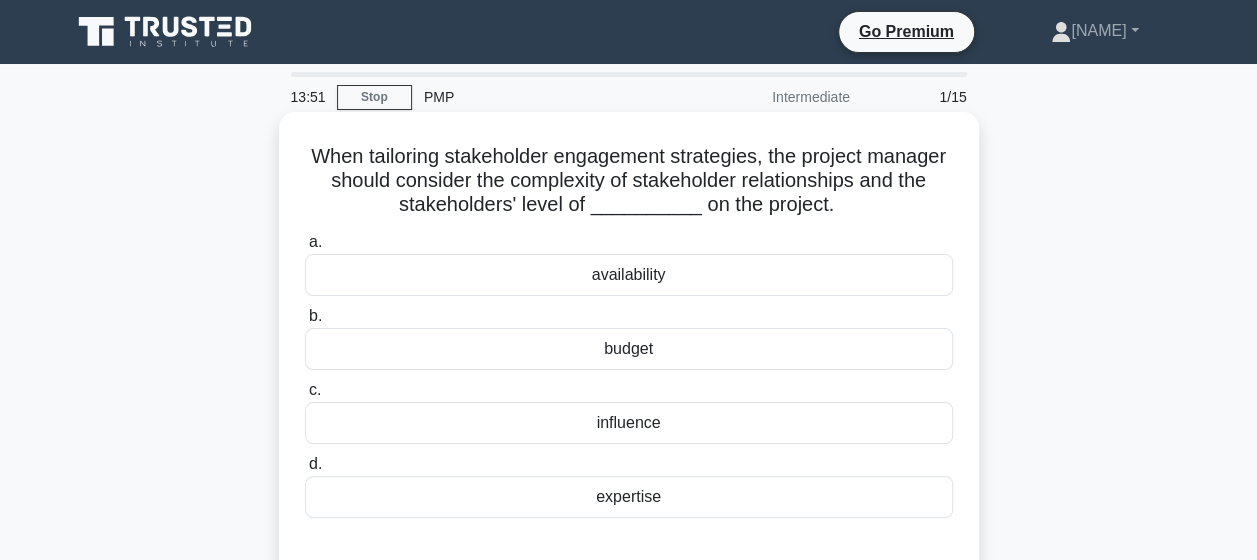 click on "influence" at bounding box center (629, 423) 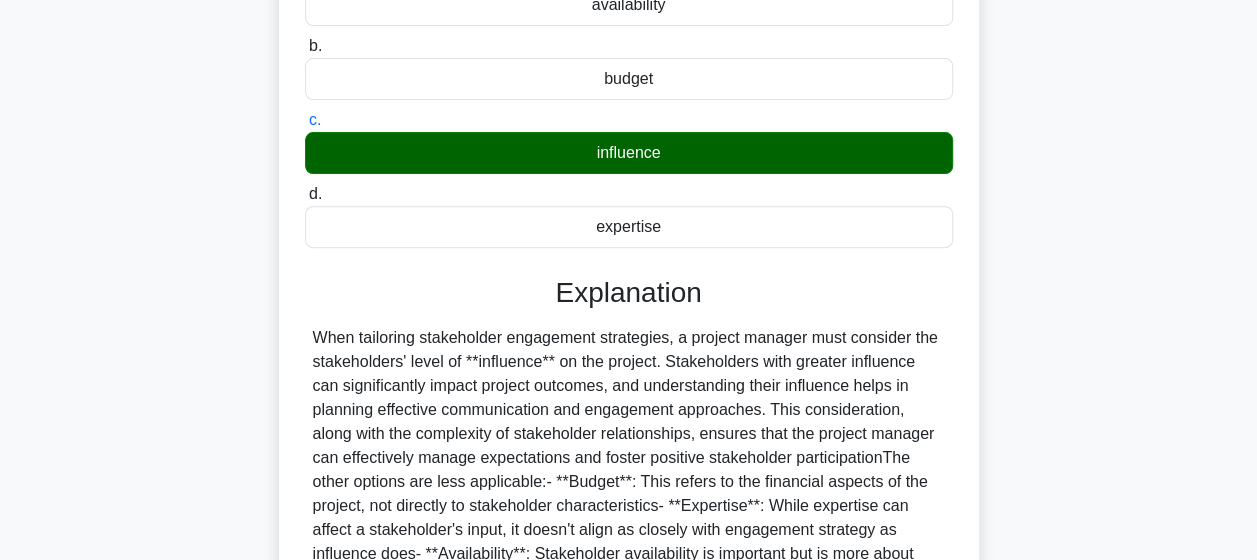 scroll, scrollTop: 345, scrollLeft: 0, axis: vertical 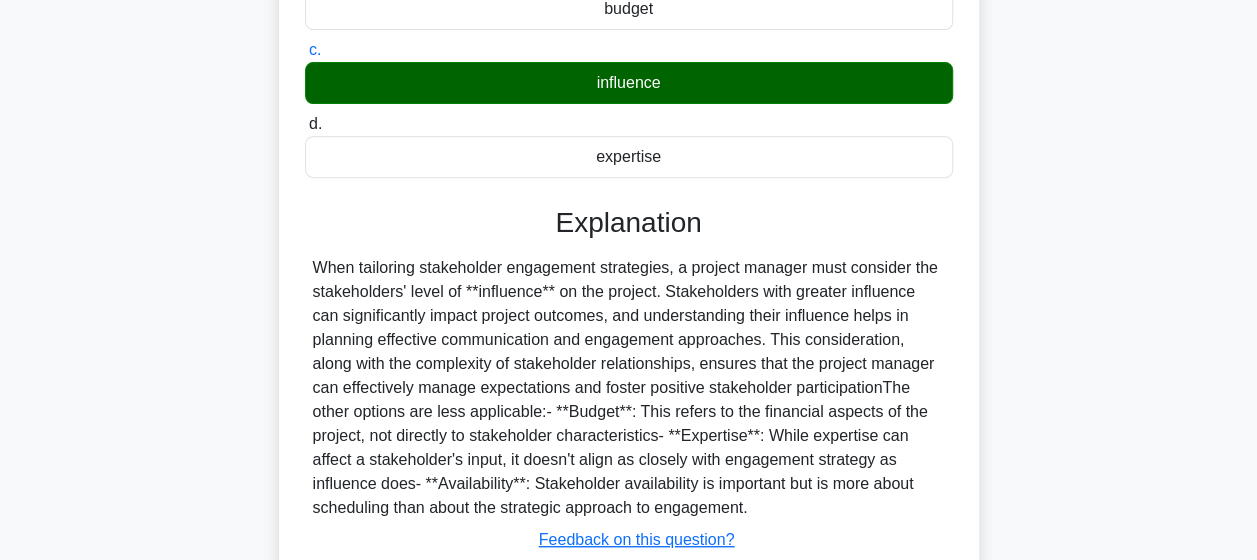 click on "When tailoring stakeholder engagement strategies, the project manager should consider the complexity of stakeholder relationships and the stakeholders' level of __________ on the project.
.spinner_0XTQ{transform-origin:center;animation:spinner_y6GP .75s linear infinite}@keyframes spinner_y6GP{100%{transform:rotate(360deg)}}
a.
availability
b." at bounding box center (629, 229) 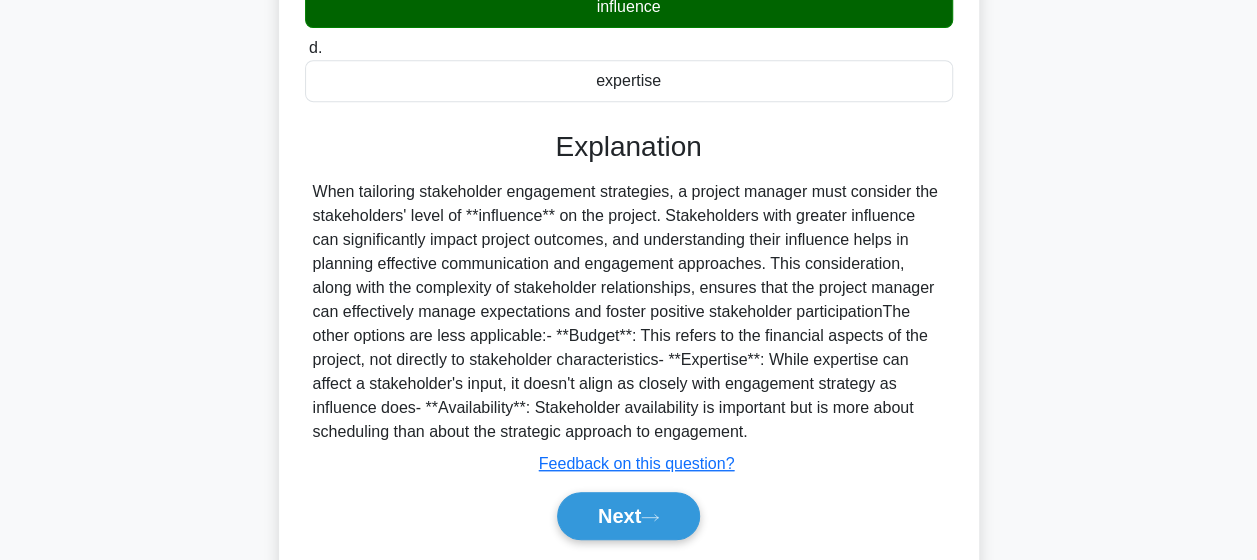 scroll, scrollTop: 421, scrollLeft: 0, axis: vertical 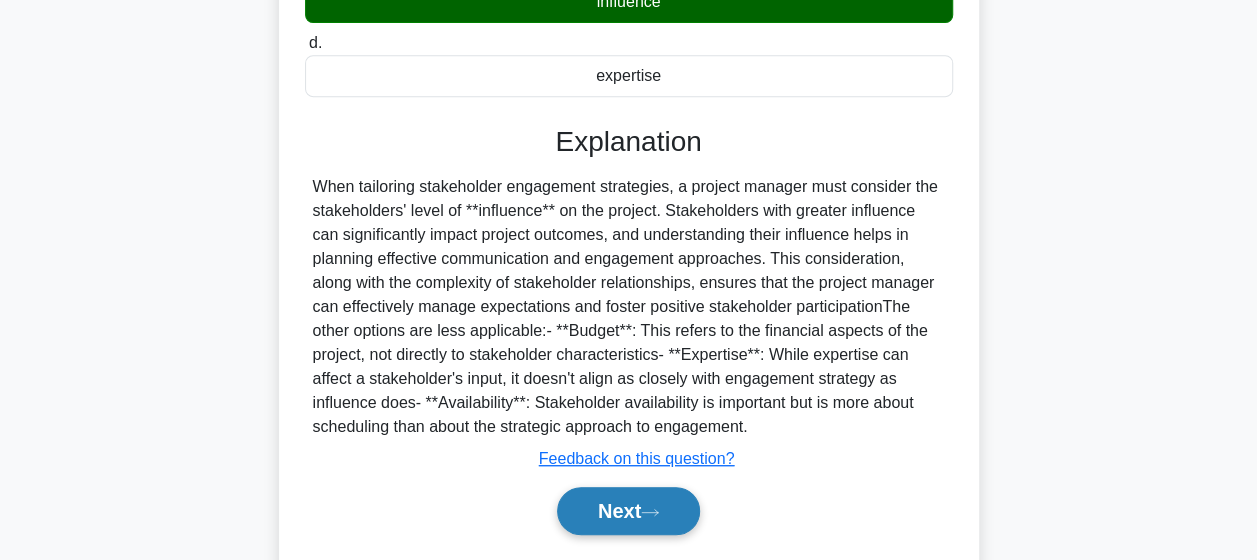 click on "Next" at bounding box center [628, 511] 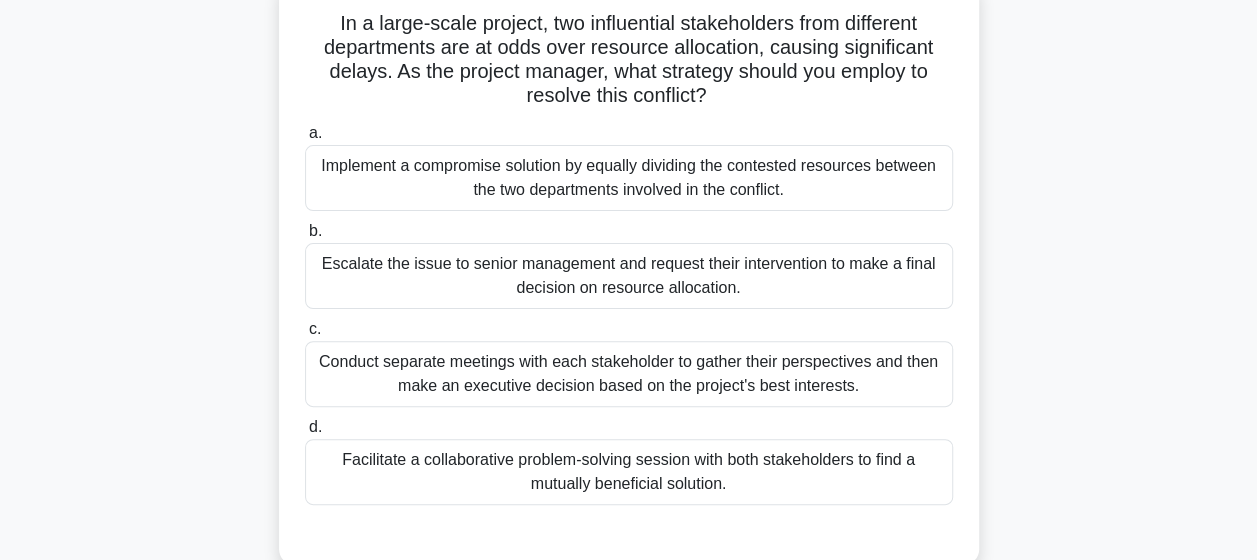 scroll, scrollTop: 128, scrollLeft: 0, axis: vertical 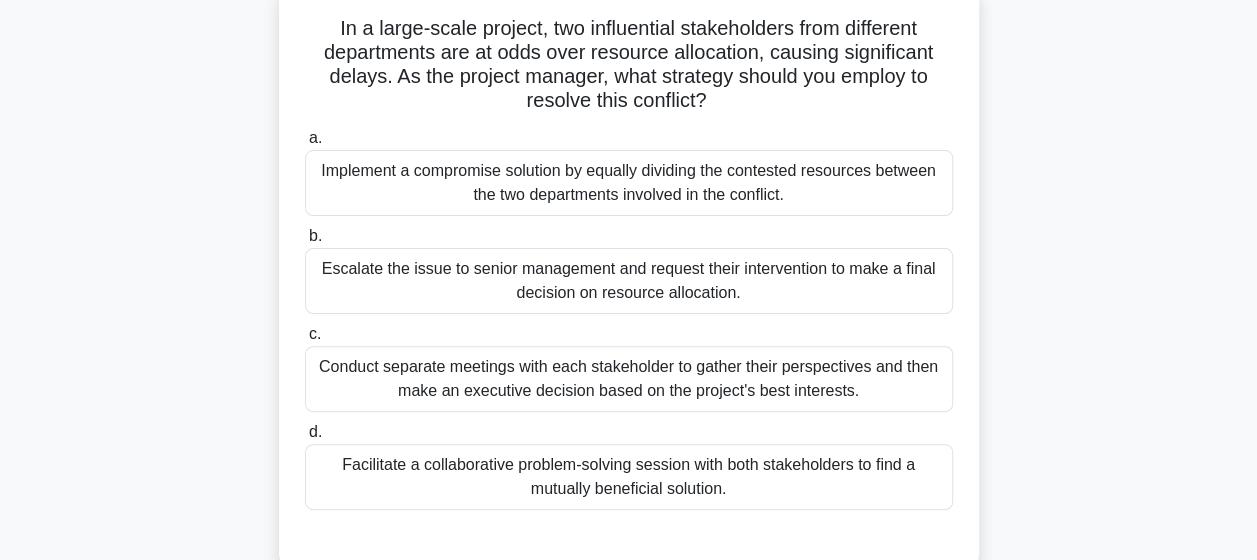 click on "Facilitate a collaborative problem-solving session with both stakeholders to find a mutually beneficial solution." at bounding box center (629, 477) 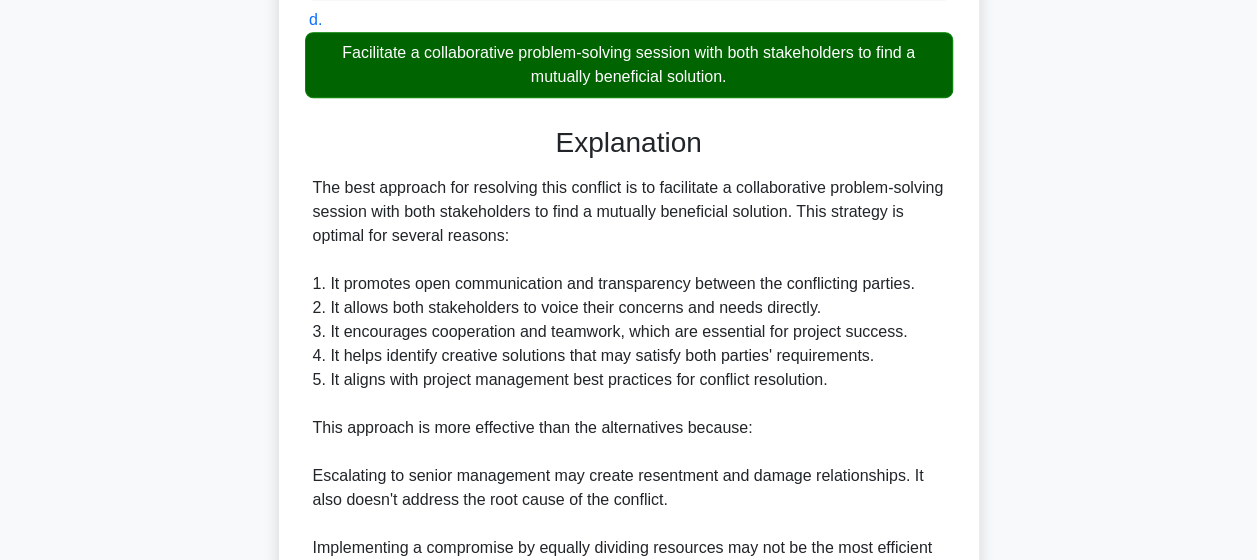 scroll, scrollTop: 869, scrollLeft: 0, axis: vertical 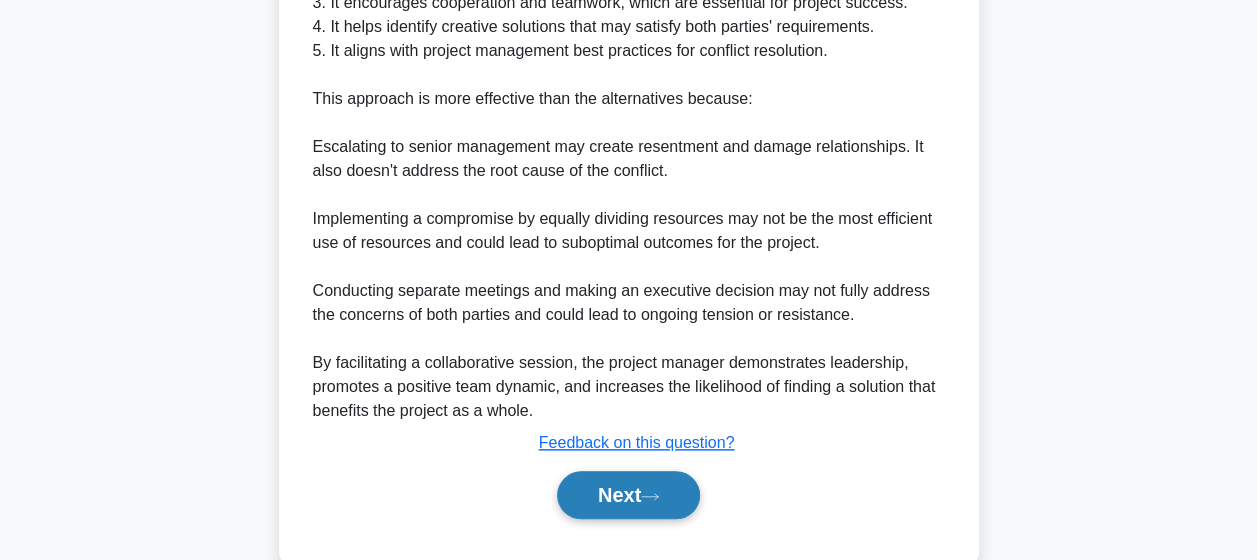 click on "Next" at bounding box center [628, 495] 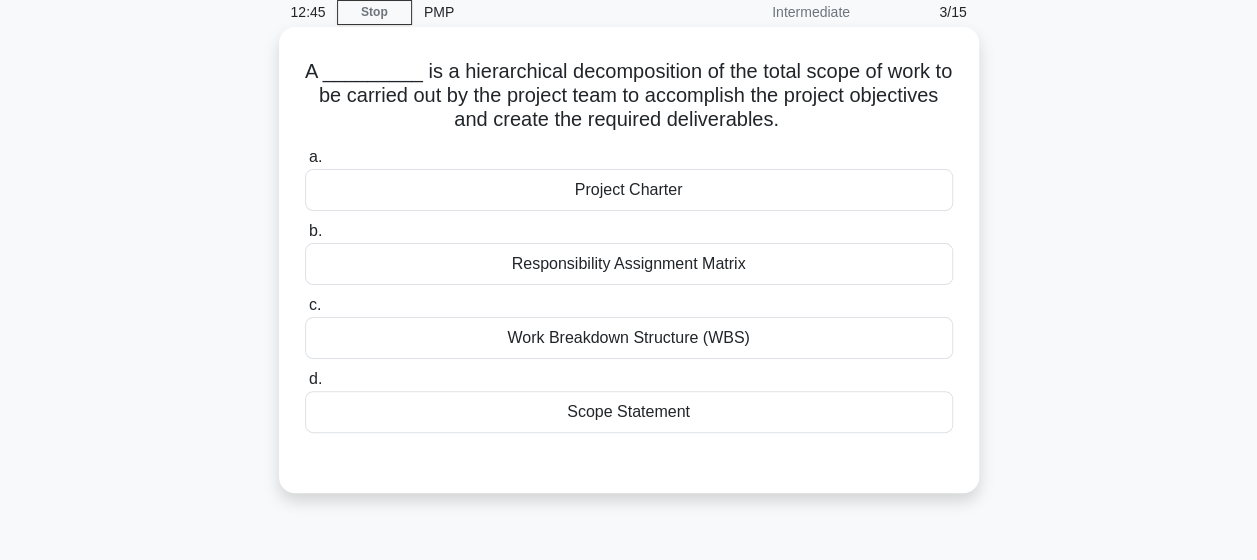 scroll, scrollTop: 92, scrollLeft: 0, axis: vertical 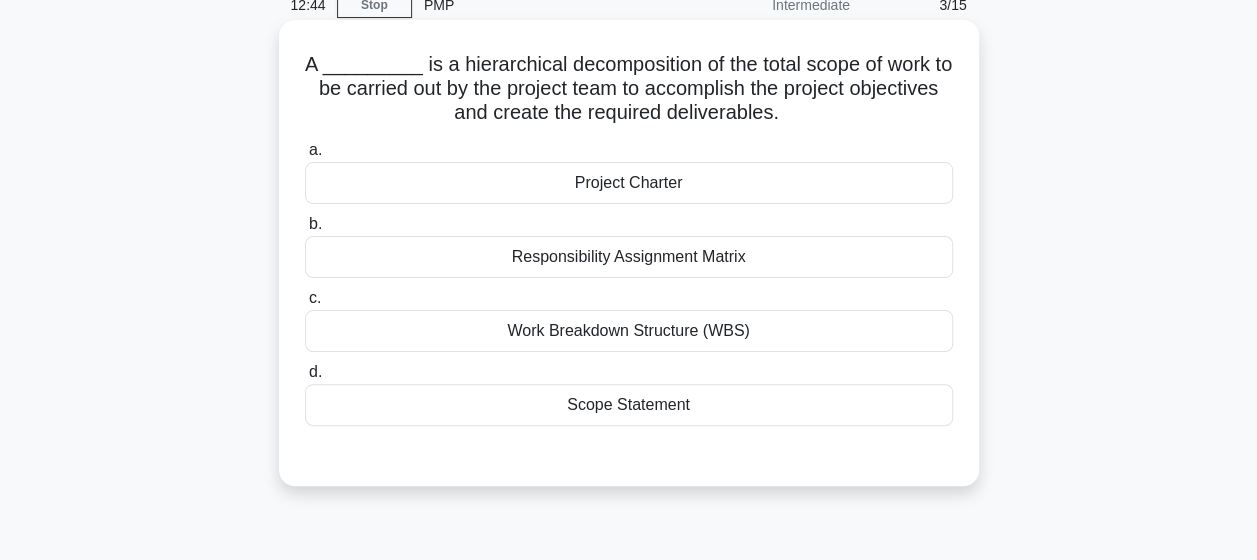 click on "Work Breakdown Structure (WBS)" at bounding box center (629, 331) 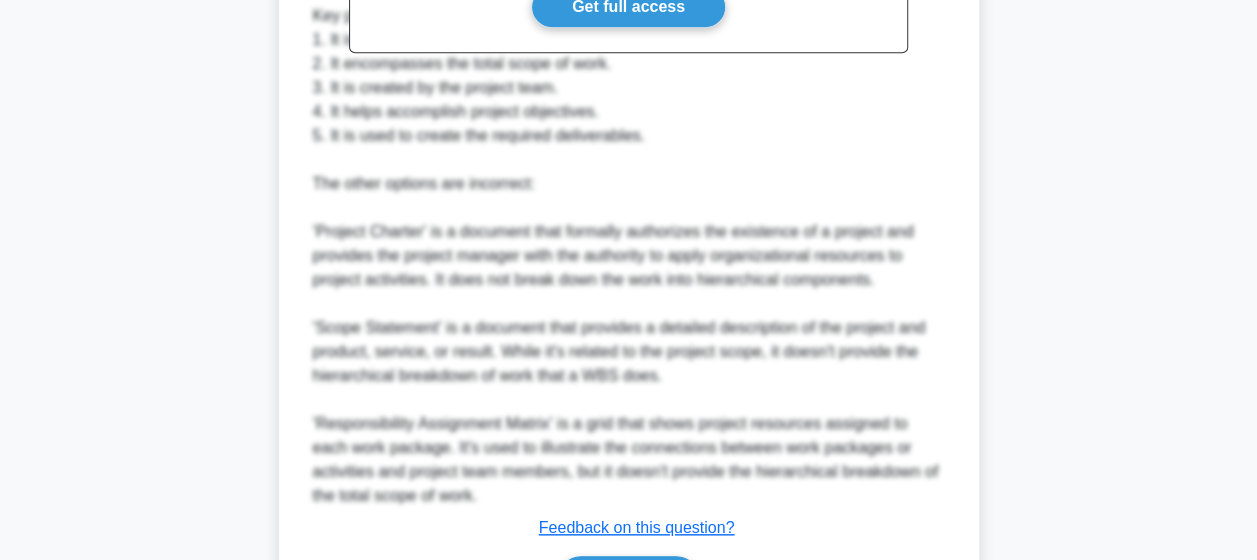 scroll, scrollTop: 862, scrollLeft: 0, axis: vertical 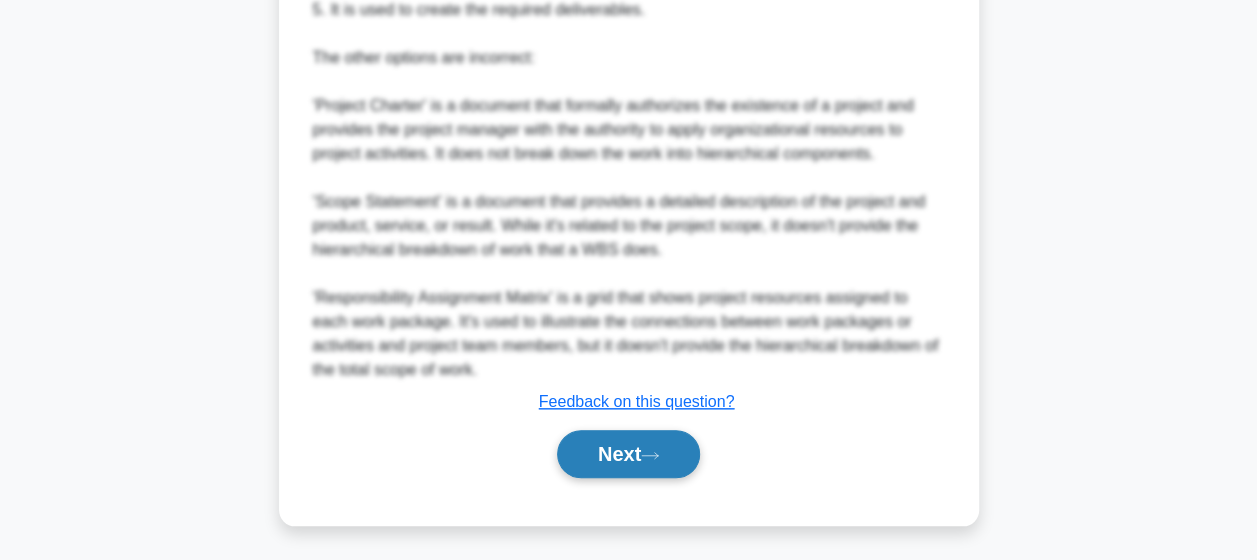click on "Next" at bounding box center (628, 454) 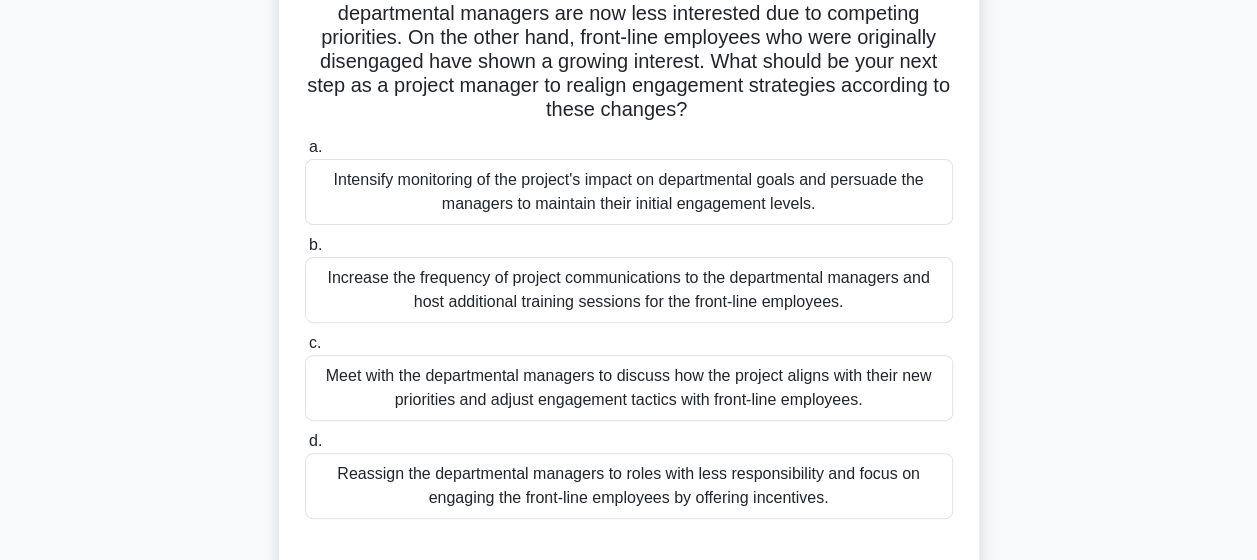 scroll, scrollTop: 205, scrollLeft: 0, axis: vertical 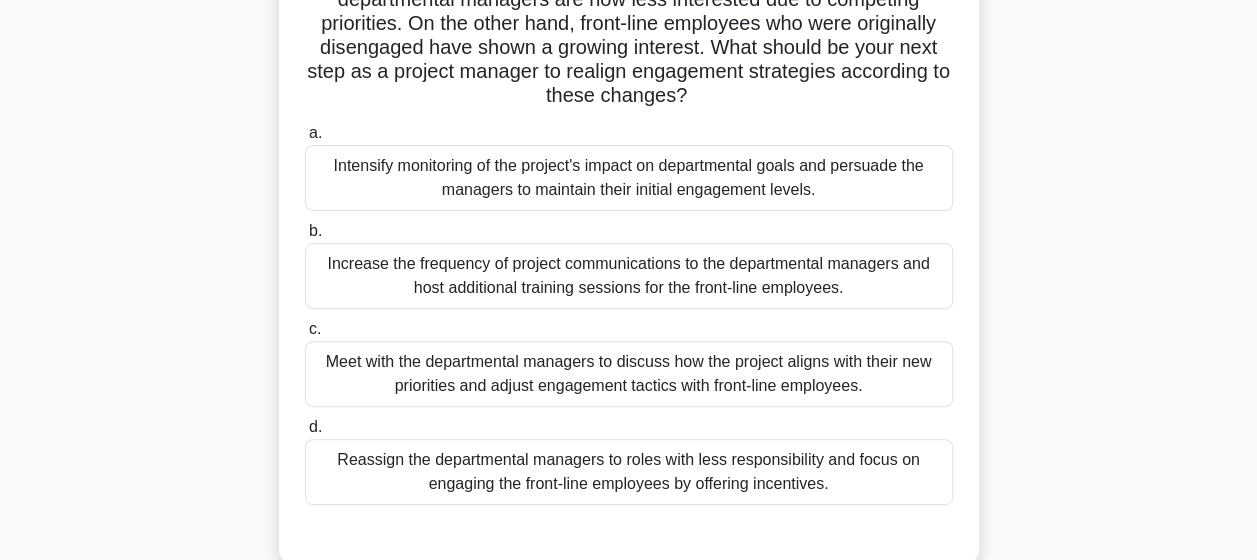 click on "Meet with the departmental managers to discuss how the project aligns with their new priorities and adjust engagement tactics with front-line employees." at bounding box center (629, 374) 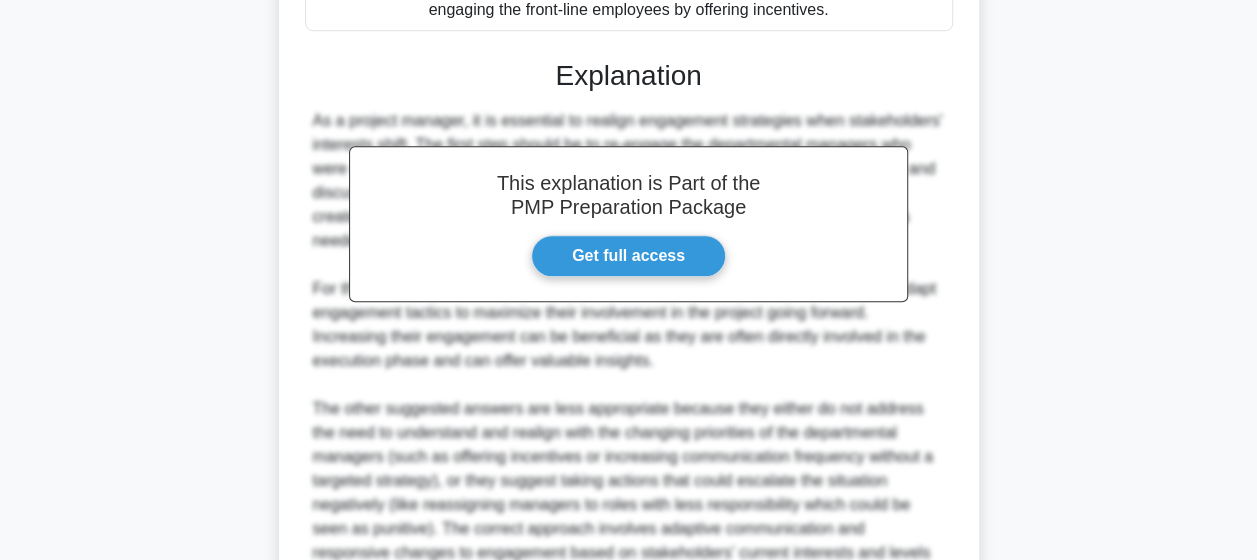 scroll, scrollTop: 862, scrollLeft: 0, axis: vertical 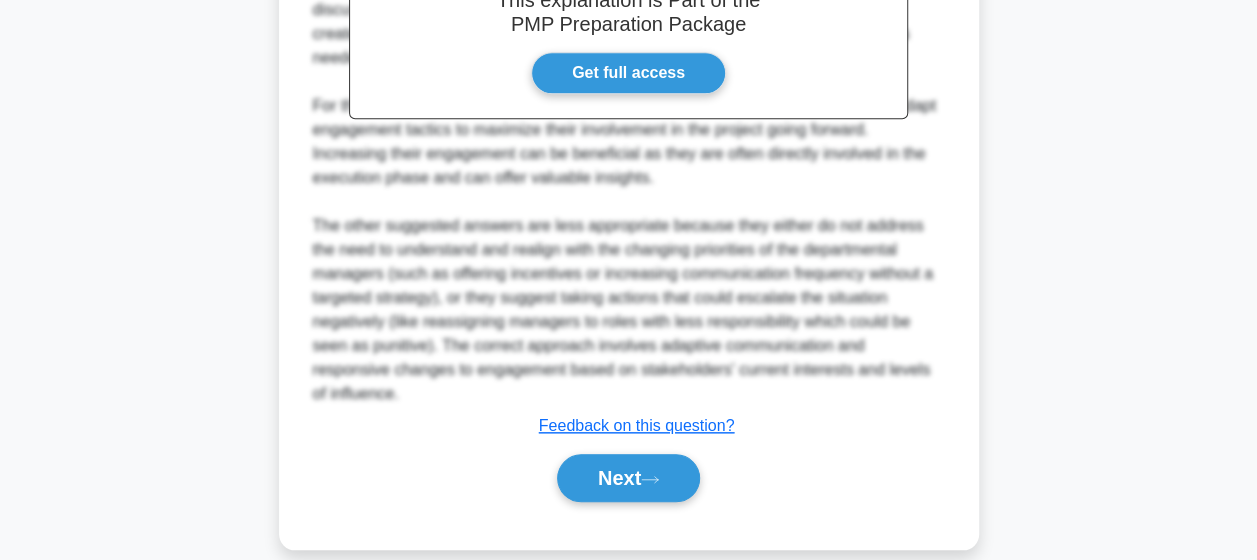 click on "Next" at bounding box center [629, 478] 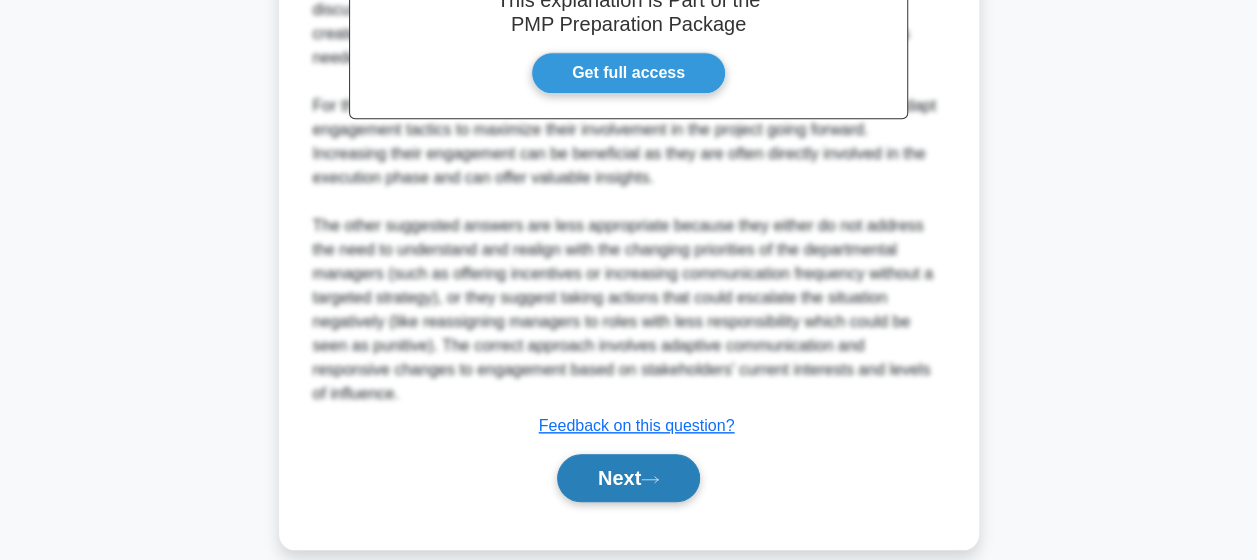 click on "Next" at bounding box center [628, 478] 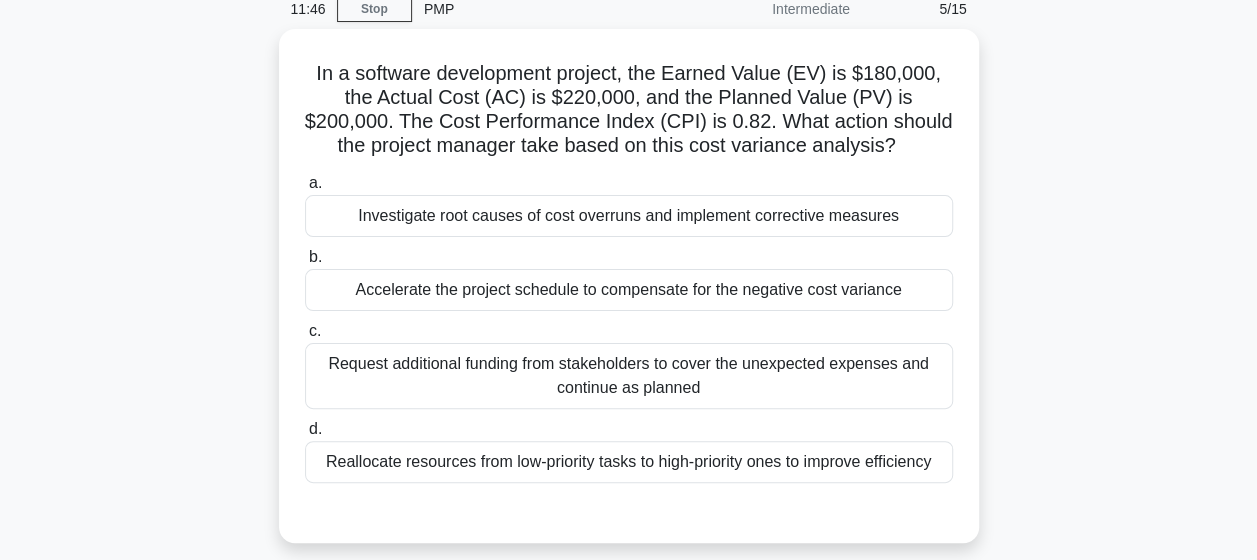 scroll, scrollTop: 90, scrollLeft: 0, axis: vertical 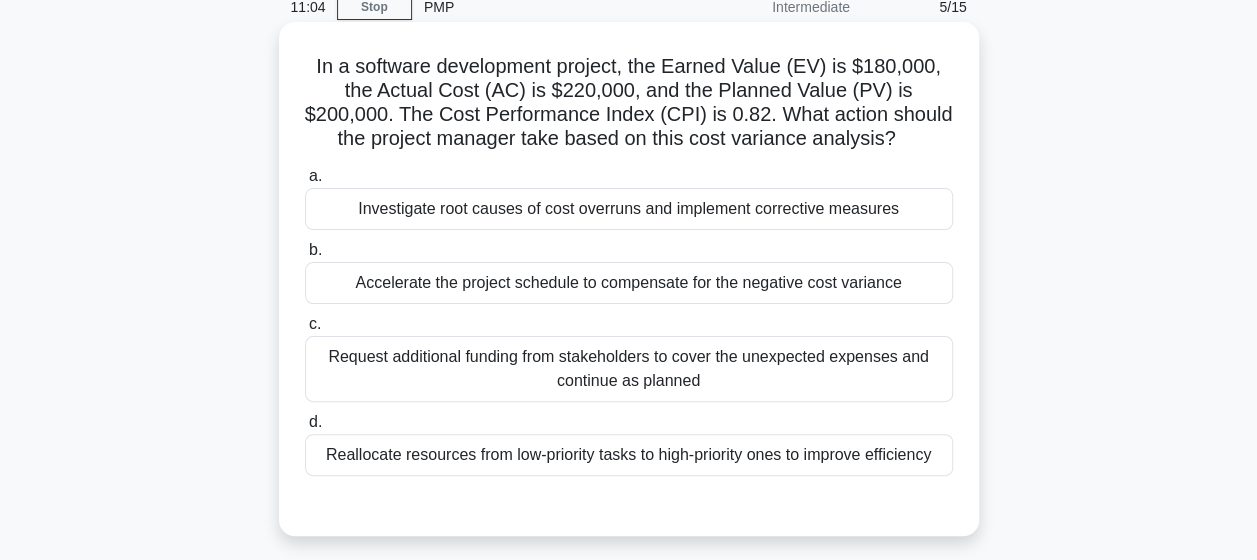 click on "Investigate root causes of cost overruns and implement corrective measures" at bounding box center (629, 209) 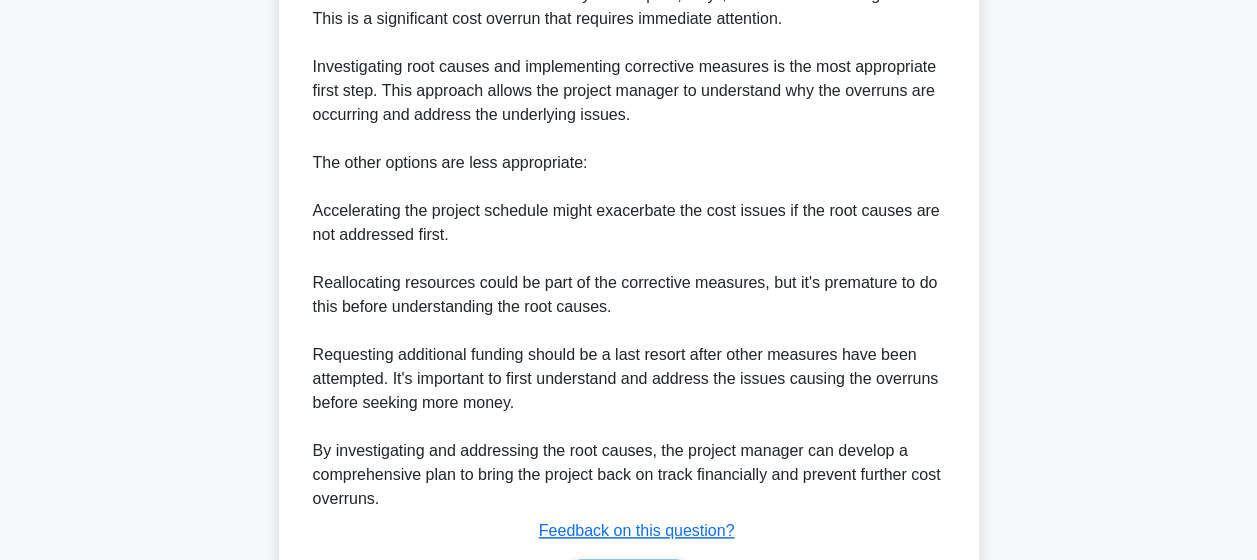 scroll, scrollTop: 1030, scrollLeft: 0, axis: vertical 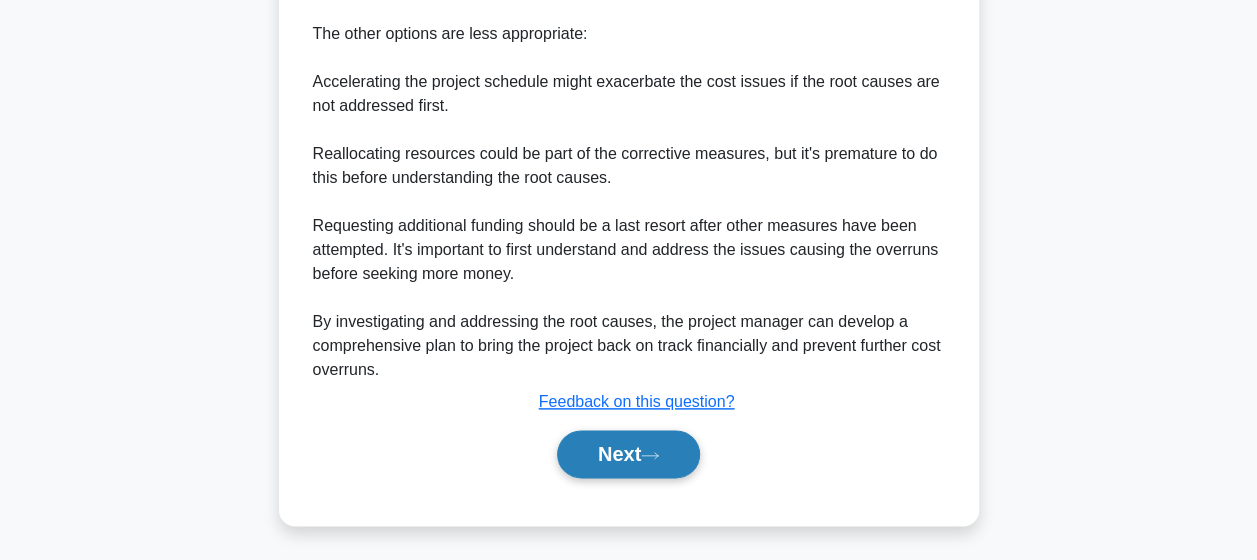 click on "Next" at bounding box center [628, 454] 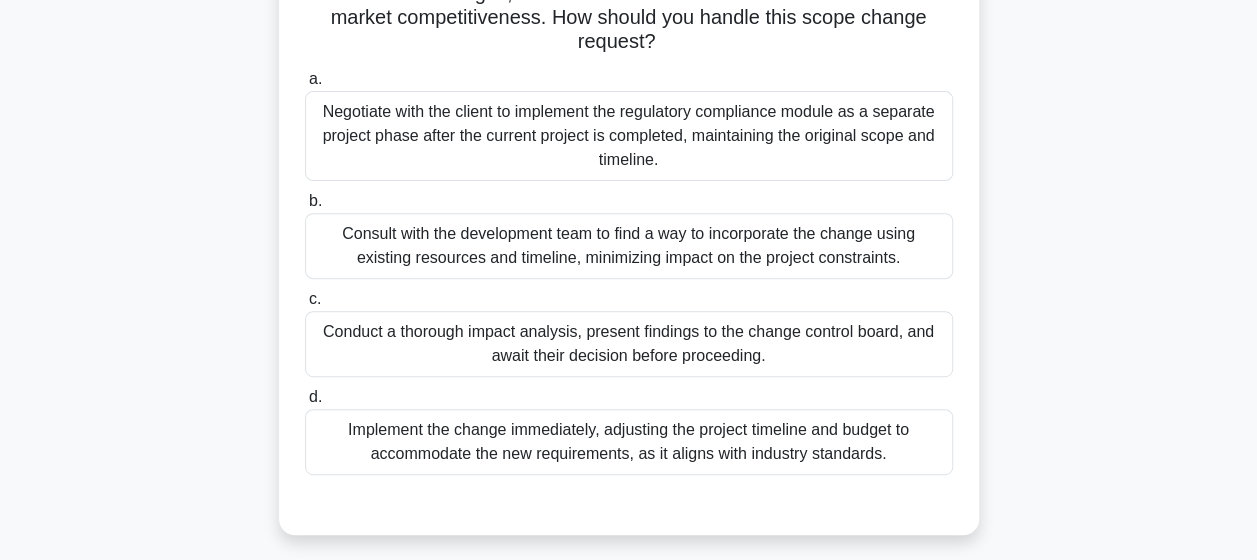 scroll, scrollTop: 298, scrollLeft: 0, axis: vertical 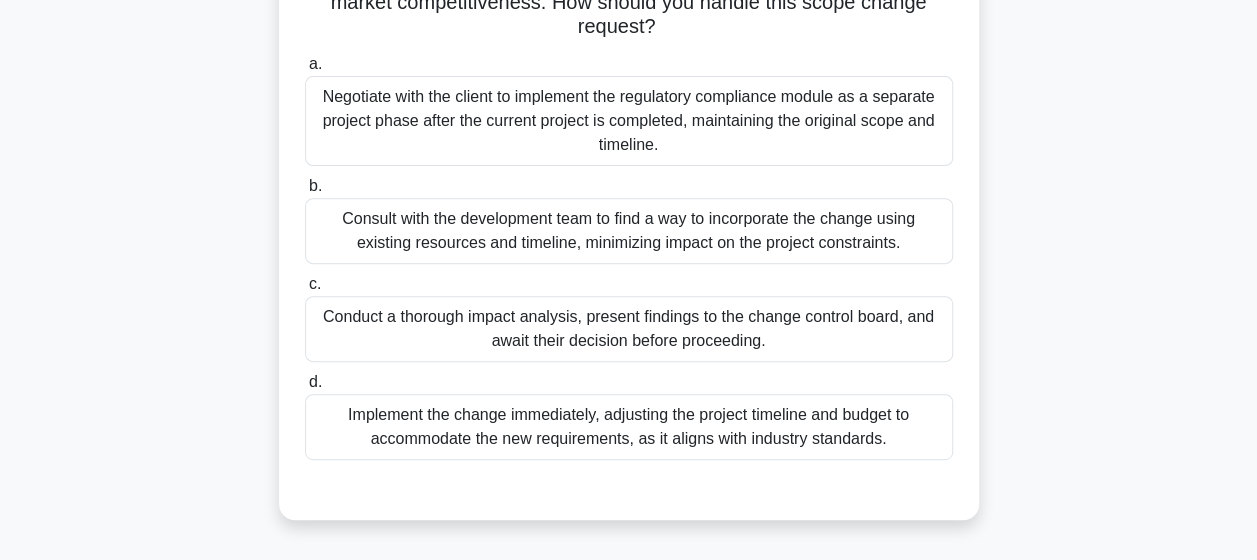 click on "Conduct a thorough impact analysis, present findings to the change control board, and await their decision before proceeding." at bounding box center (629, 329) 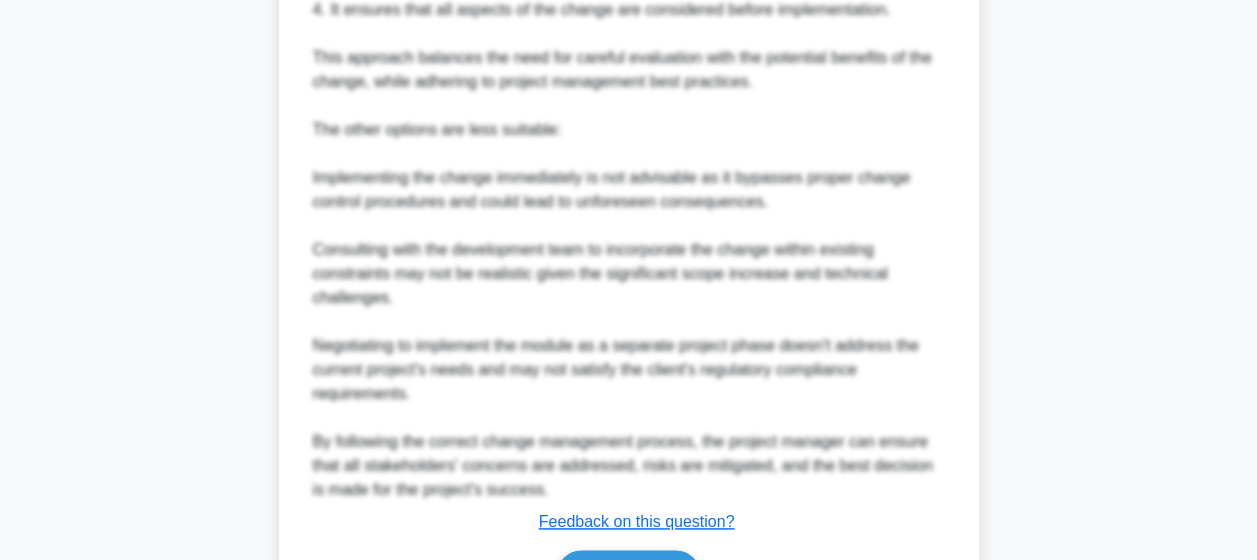scroll, scrollTop: 1174, scrollLeft: 0, axis: vertical 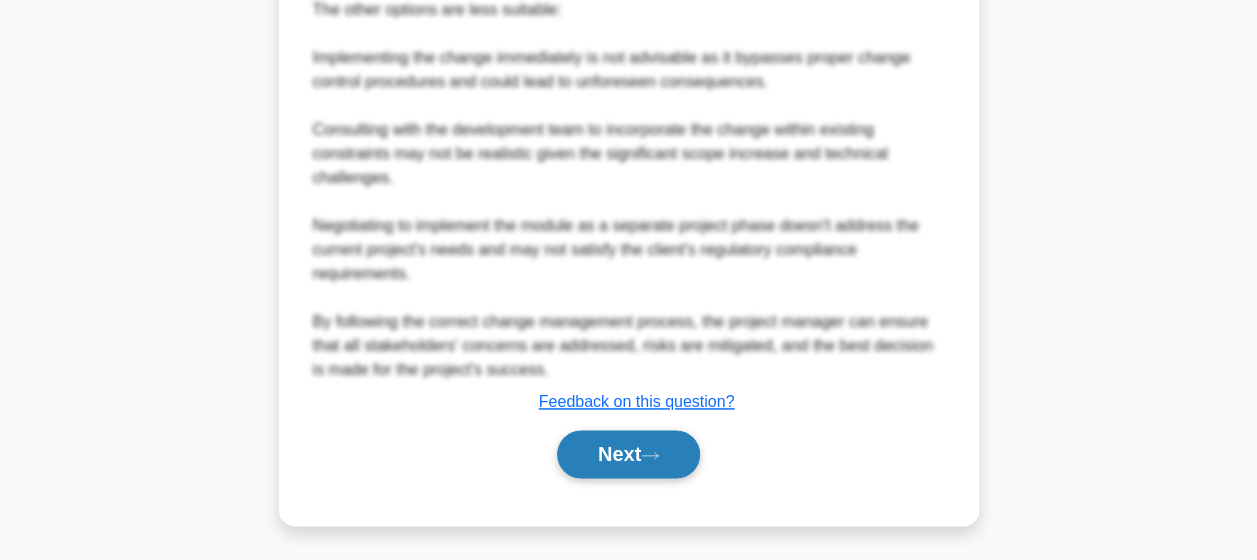 click on "Next" at bounding box center (628, 454) 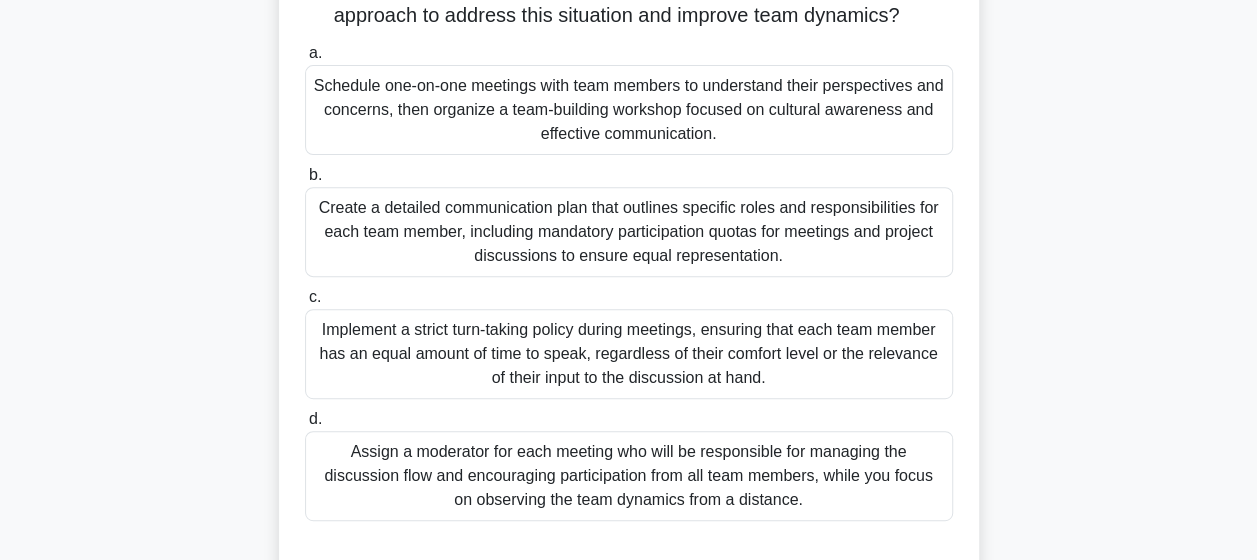 scroll, scrollTop: 286, scrollLeft: 0, axis: vertical 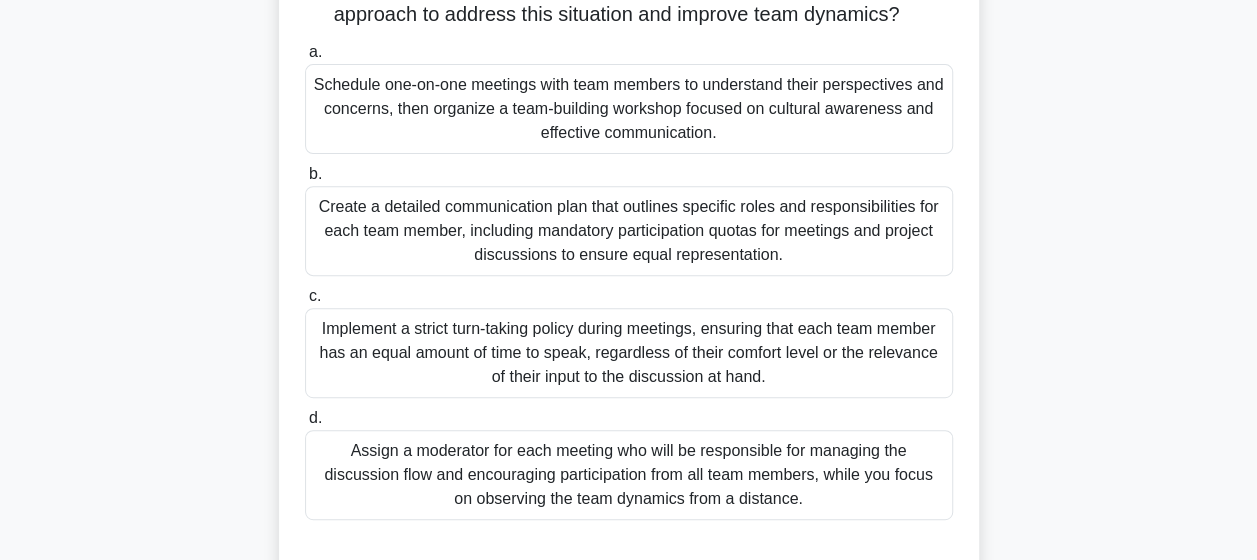 click on "Schedule one-on-one meetings with team members to understand their perspectives and concerns, then organize a team-building workshop focused on cultural awareness and effective communication." at bounding box center [629, 109] 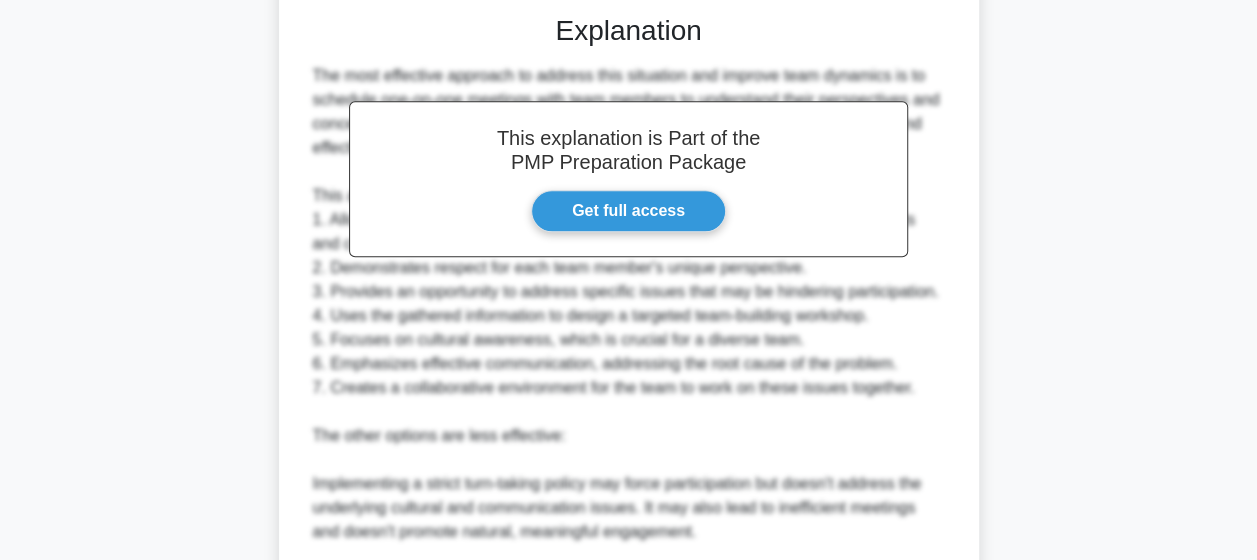 scroll, scrollTop: 1222, scrollLeft: 0, axis: vertical 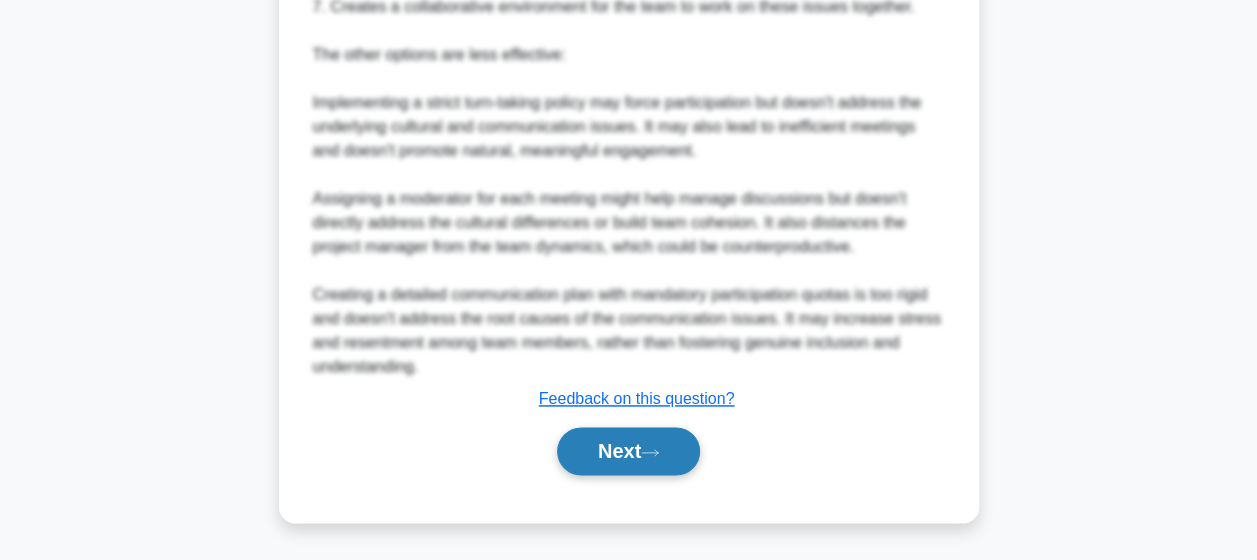 click on "Next" at bounding box center [628, 451] 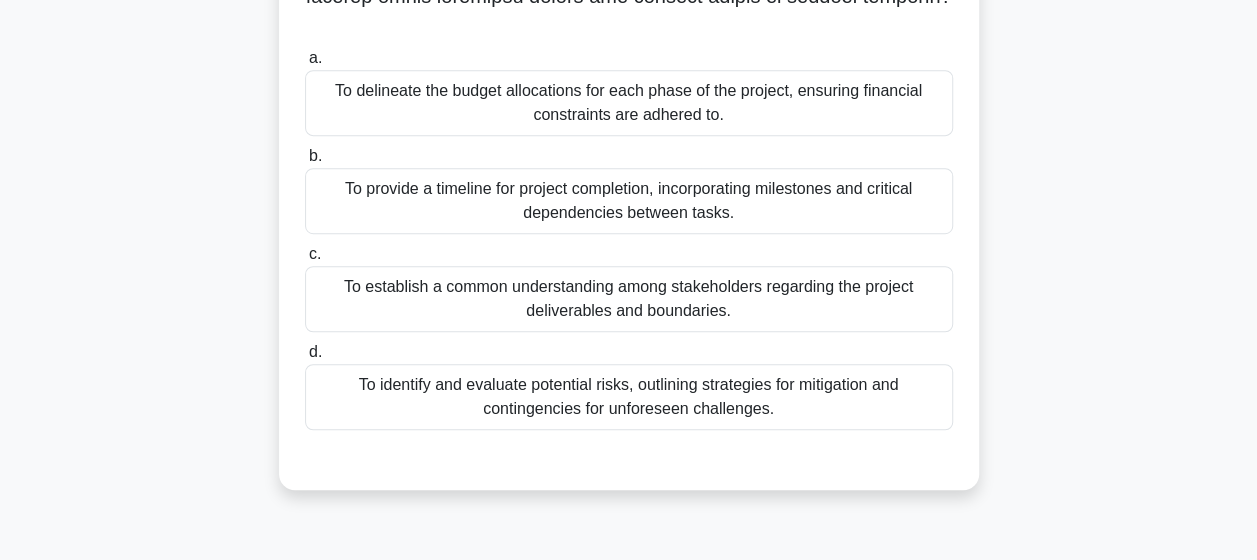 scroll, scrollTop: 500, scrollLeft: 0, axis: vertical 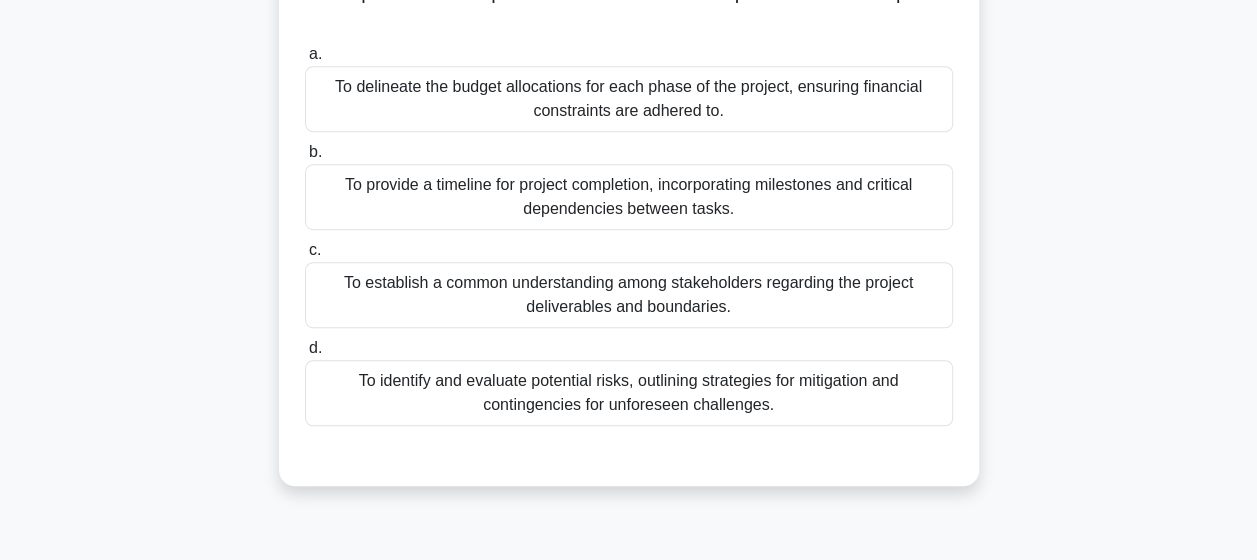 click on "To identify and evaluate potential risks, outlining strategies for mitigation and contingencies for unforeseen challenges." at bounding box center (629, 393) 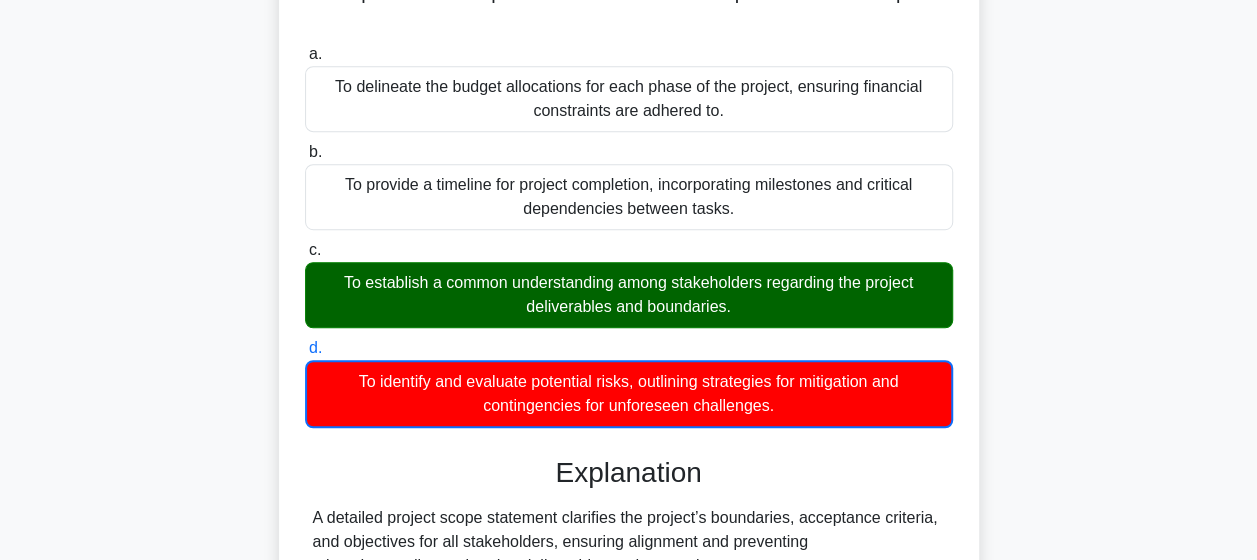 scroll, scrollTop: 673, scrollLeft: 0, axis: vertical 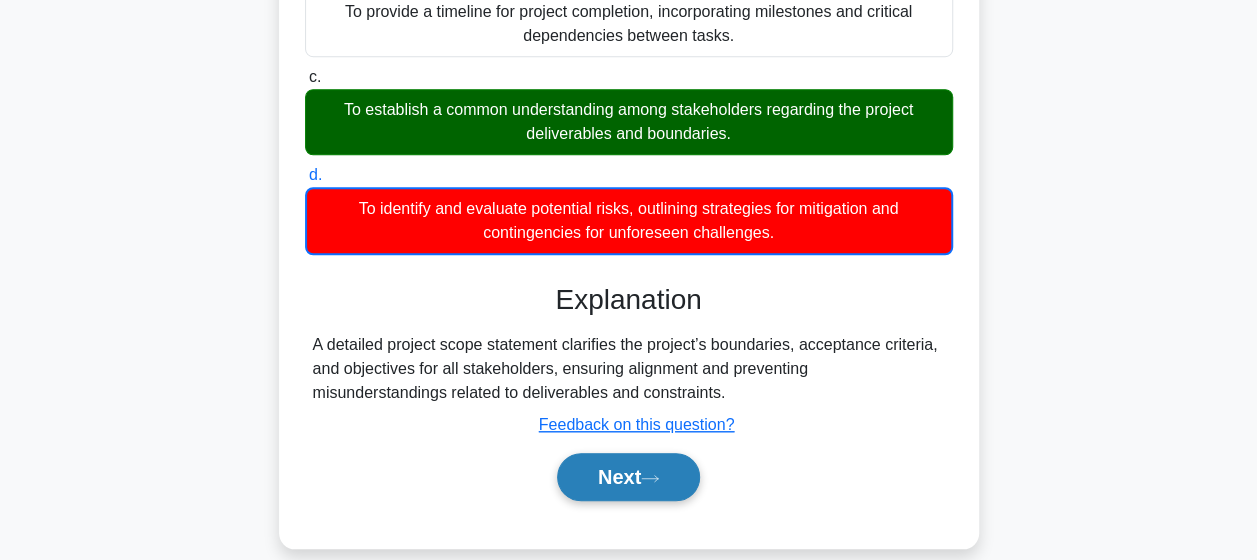 click on "Next" at bounding box center [628, 477] 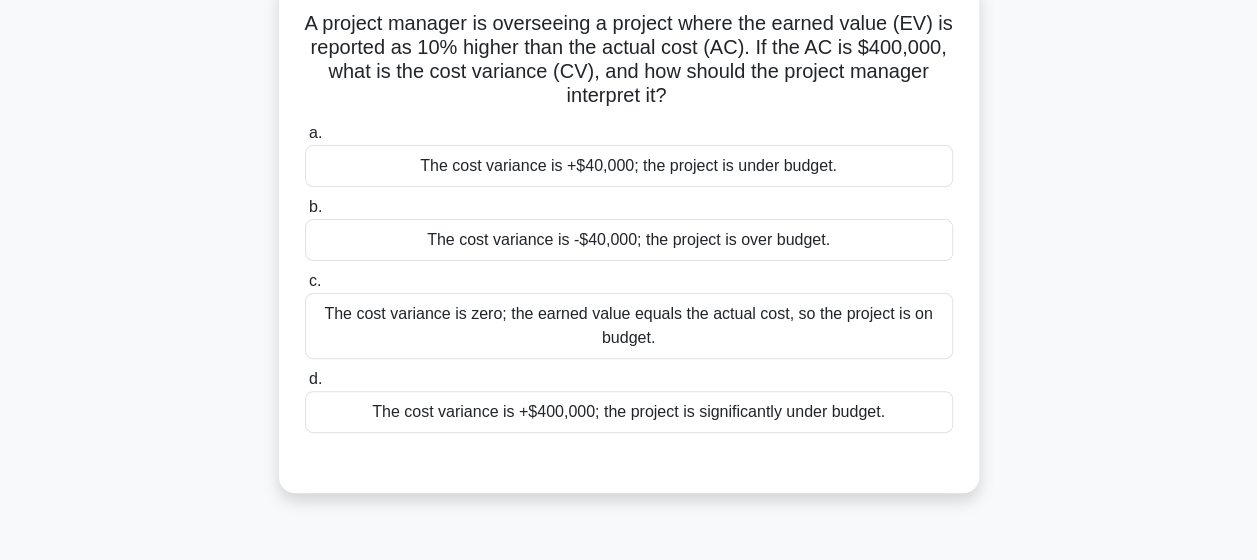 scroll, scrollTop: 136, scrollLeft: 0, axis: vertical 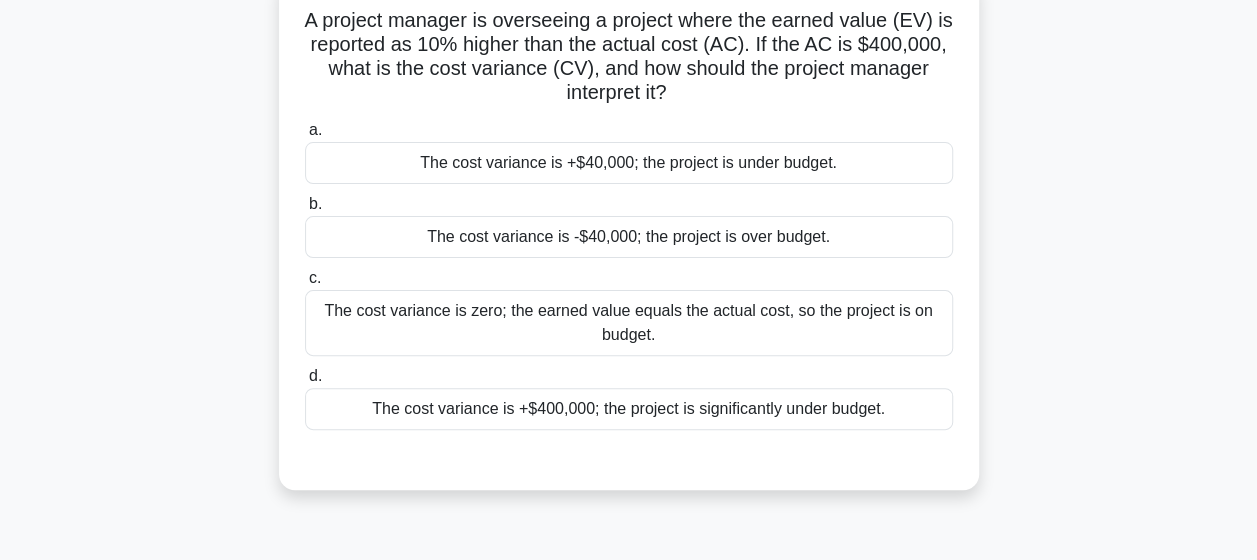 click on "The cost variance is +$40,000; the project is under budget." at bounding box center [629, 163] 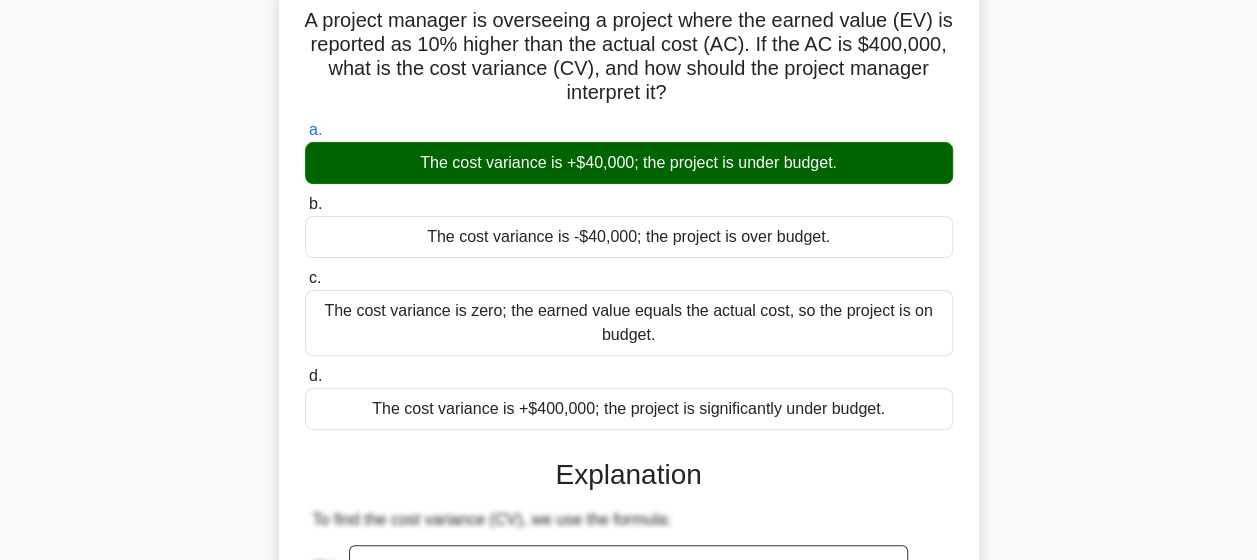 scroll, scrollTop: 732, scrollLeft: 0, axis: vertical 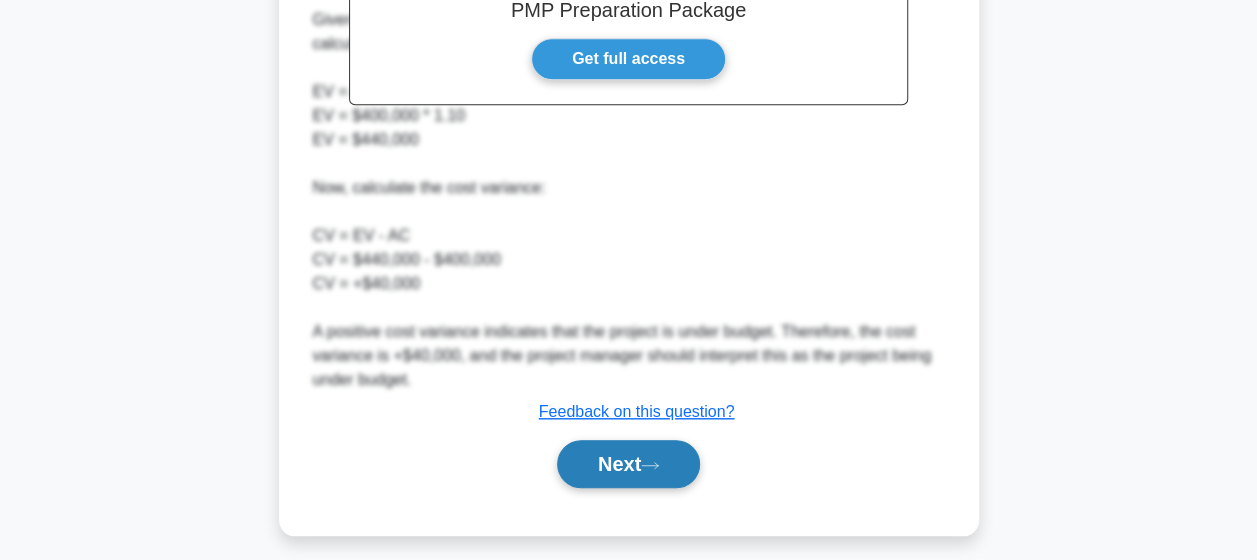 click on "Next" at bounding box center (628, 464) 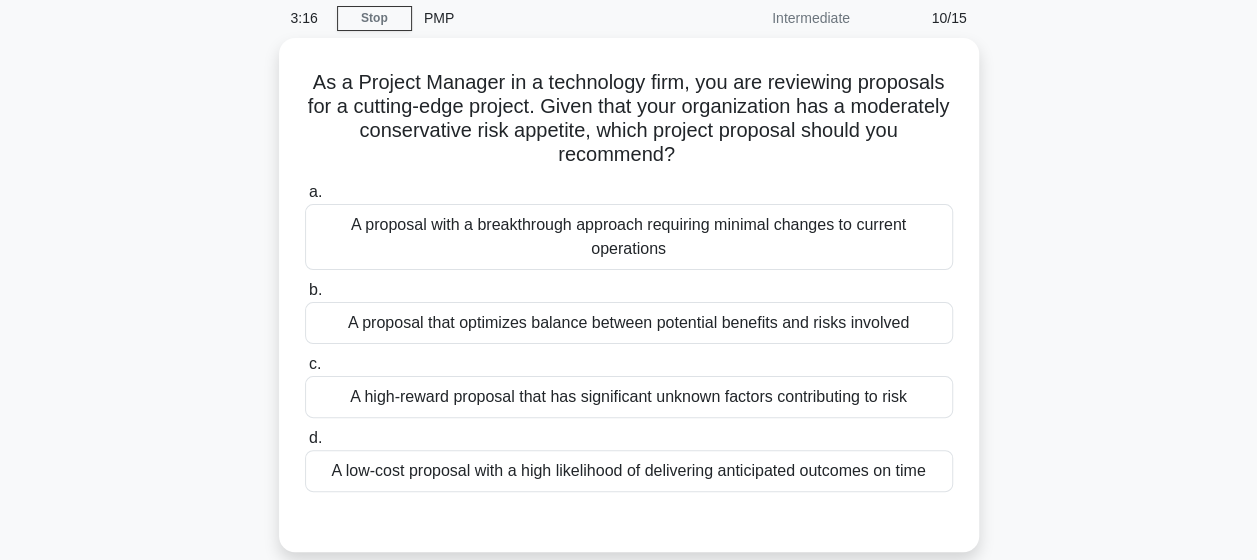 scroll, scrollTop: 100, scrollLeft: 0, axis: vertical 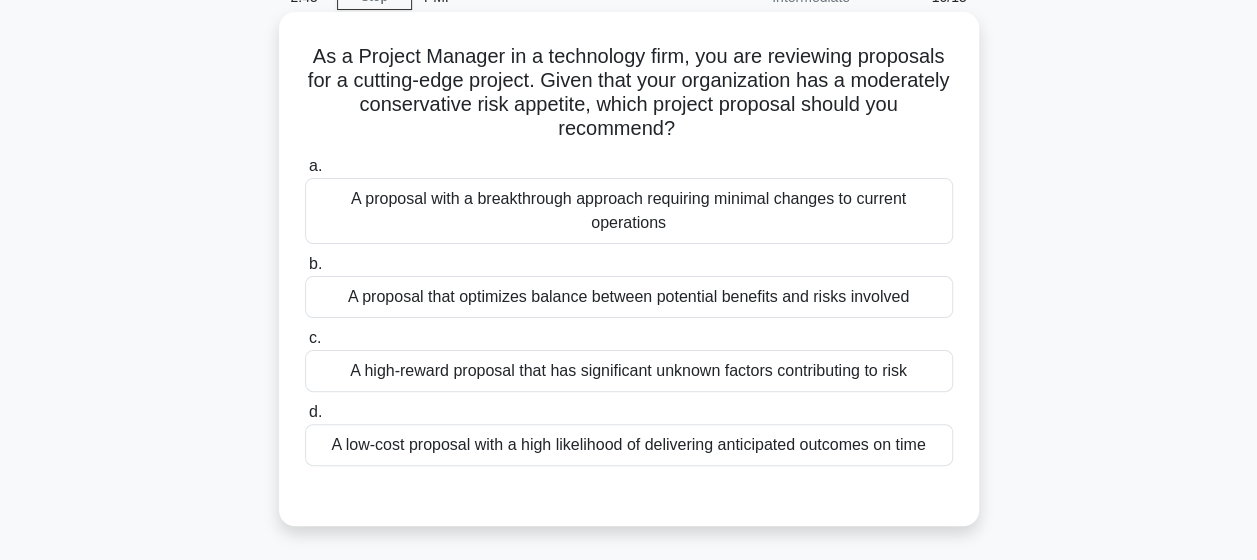 click on "A proposal that optimizes balance between potential benefits and risks involved" at bounding box center (629, 297) 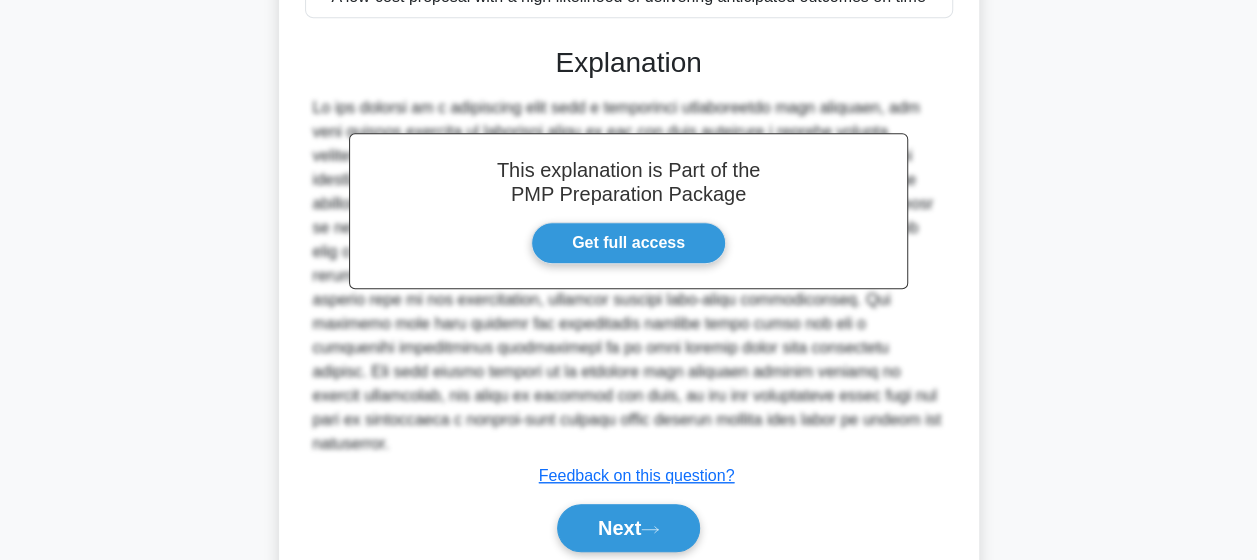 scroll, scrollTop: 550, scrollLeft: 0, axis: vertical 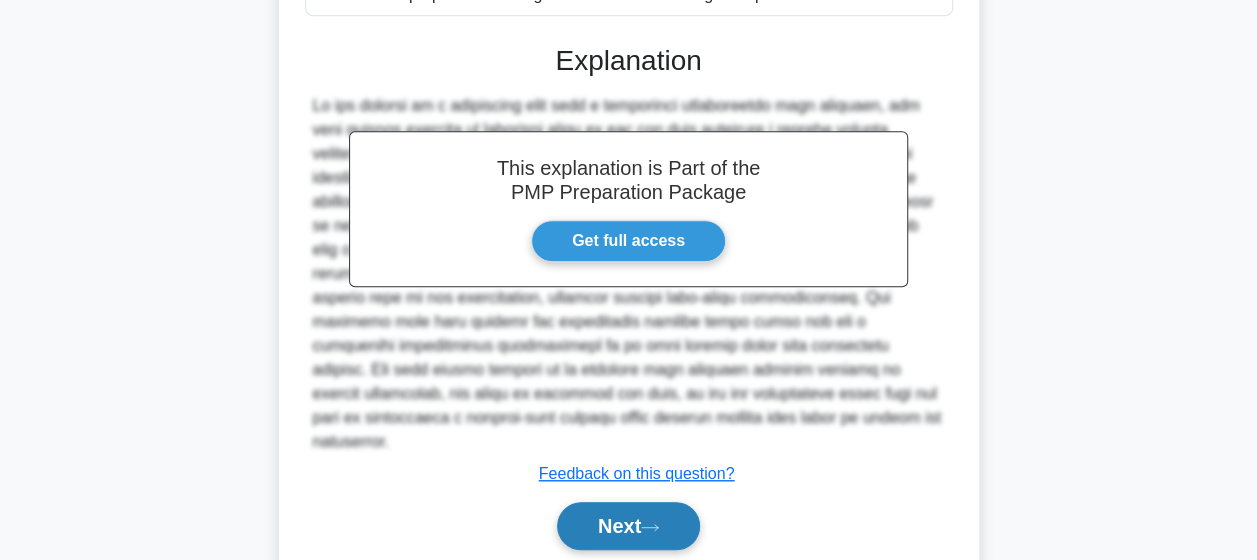 click on "Next" at bounding box center [628, 526] 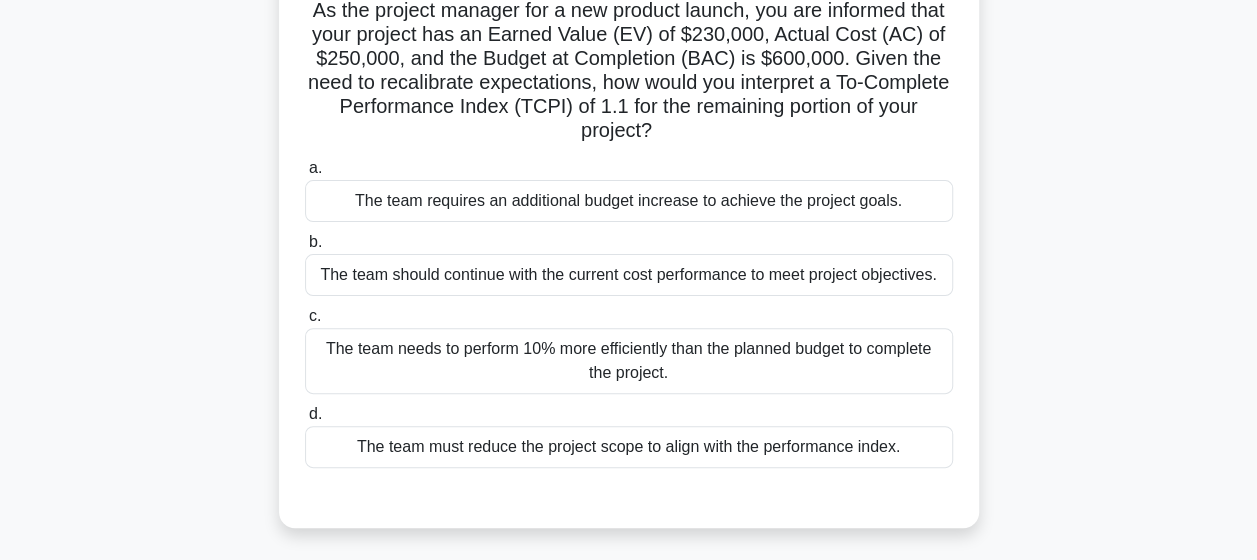 scroll, scrollTop: 148, scrollLeft: 0, axis: vertical 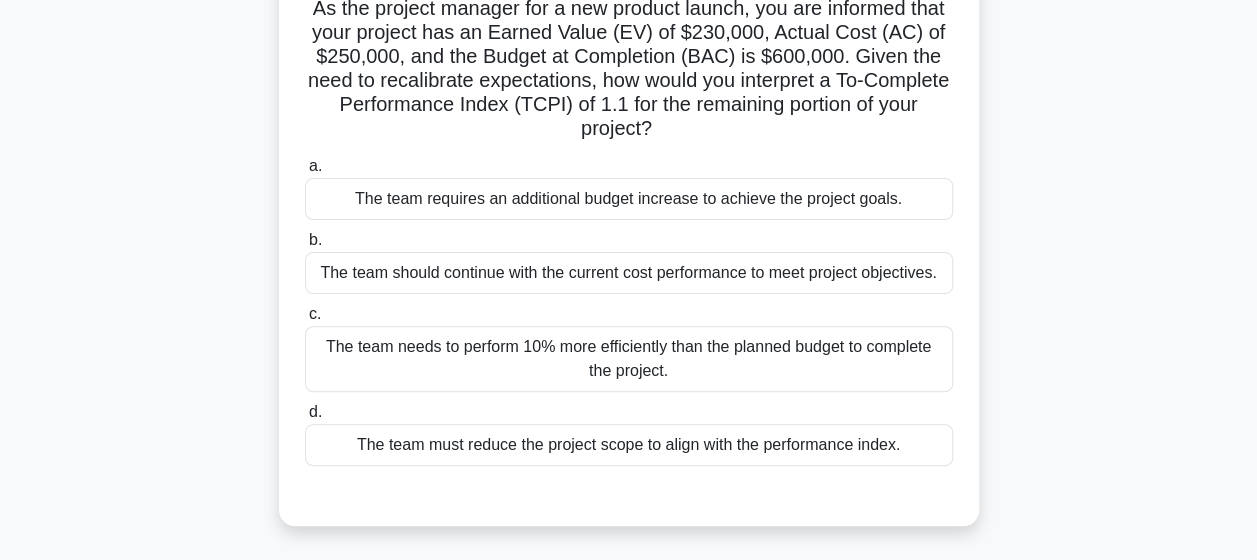click on "The team needs to perform 10% more efficiently than the planned budget to complete the project." at bounding box center [629, 359] 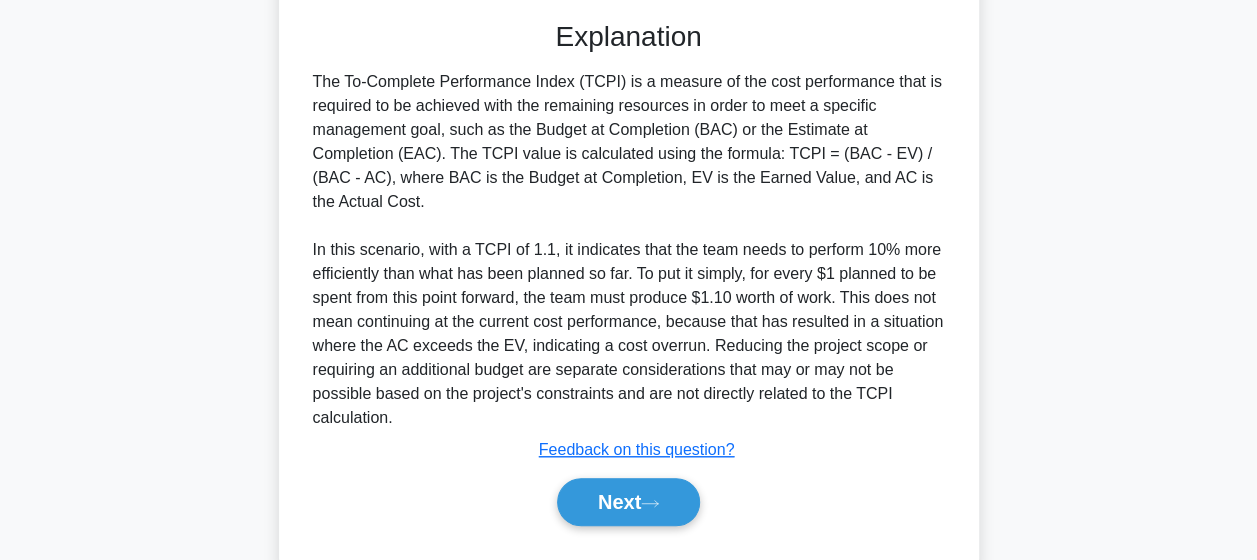 scroll, scrollTop: 624, scrollLeft: 0, axis: vertical 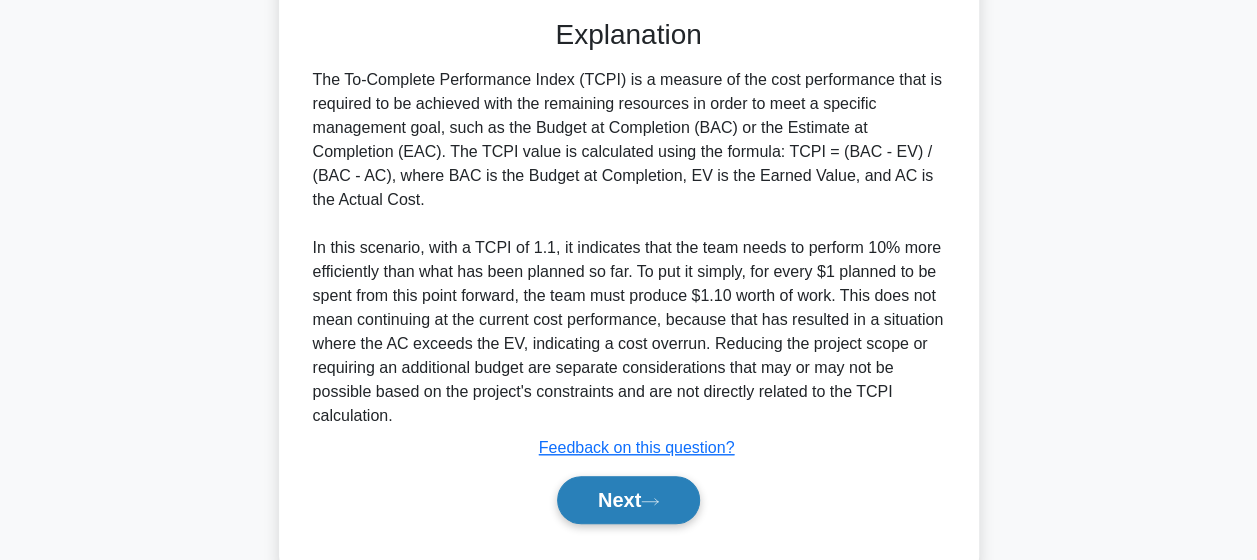 click on "Next" at bounding box center [628, 500] 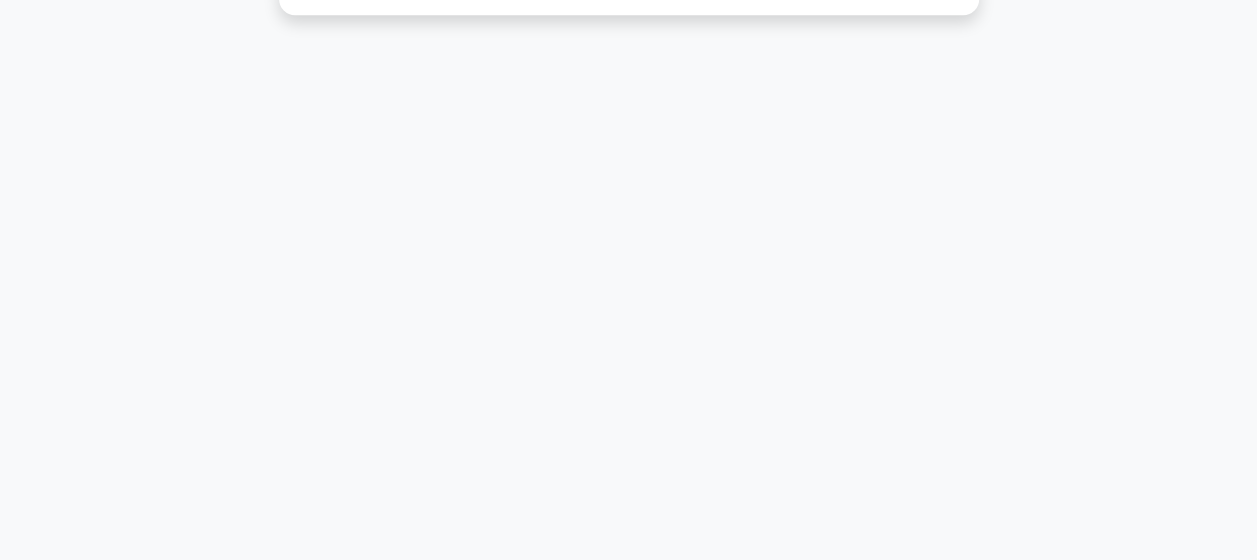 scroll, scrollTop: 0, scrollLeft: 0, axis: both 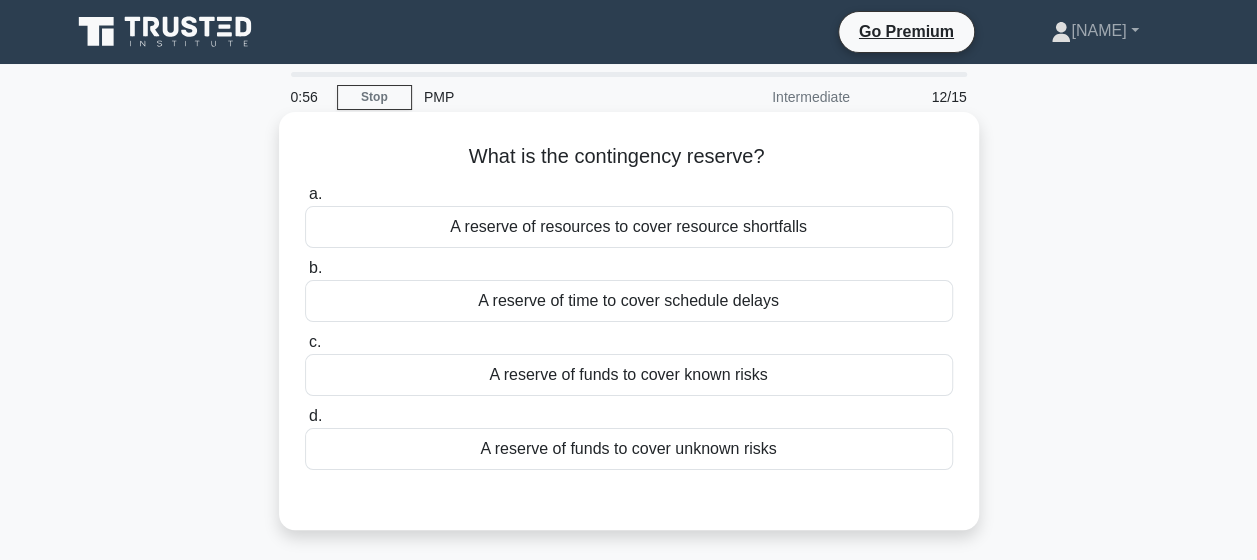 click on "A reserve of funds to cover unknown risks" at bounding box center (629, 449) 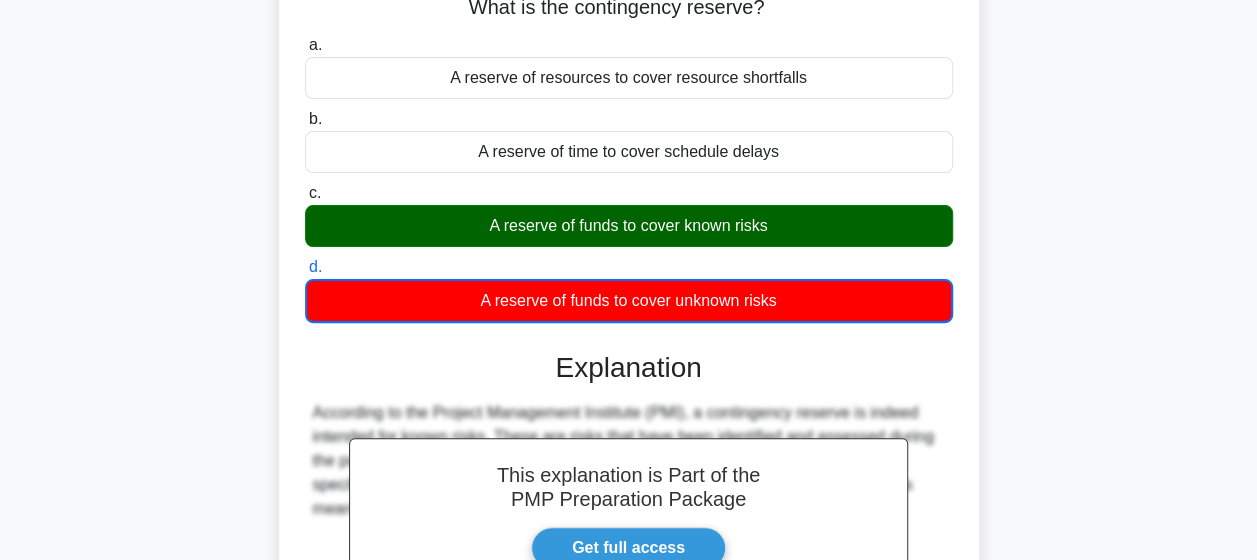 scroll, scrollTop: 365, scrollLeft: 0, axis: vertical 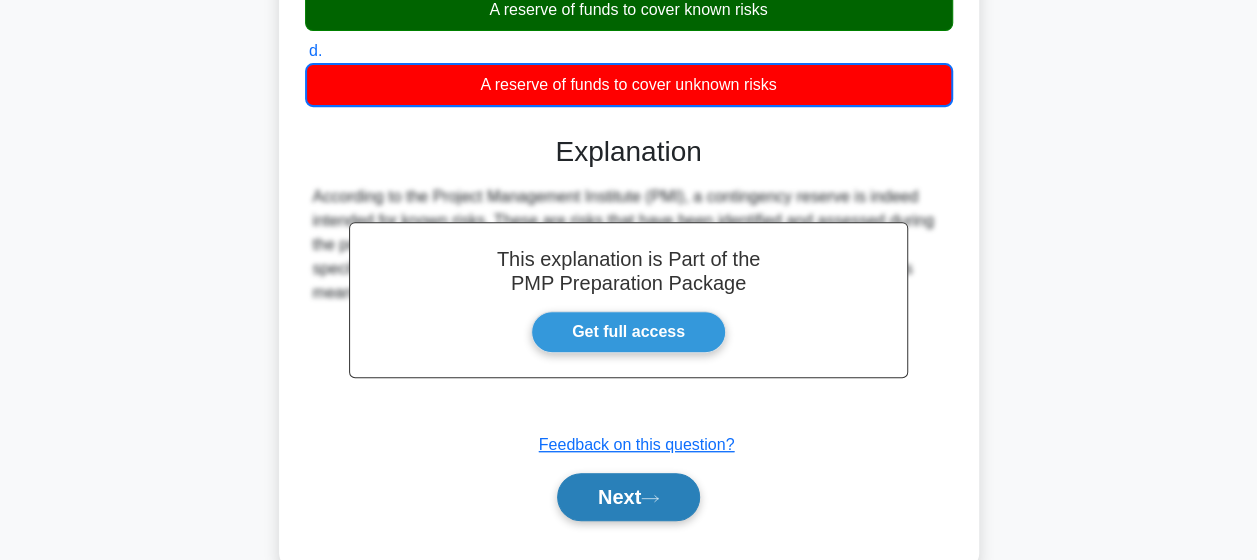 click on "Next" at bounding box center (628, 497) 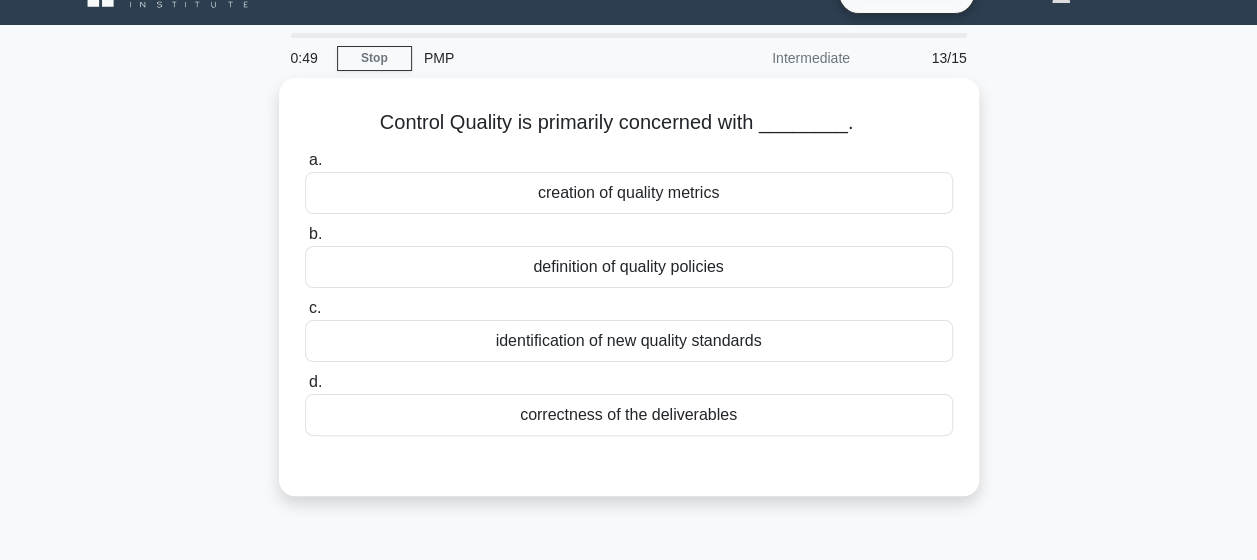 scroll, scrollTop: 38, scrollLeft: 0, axis: vertical 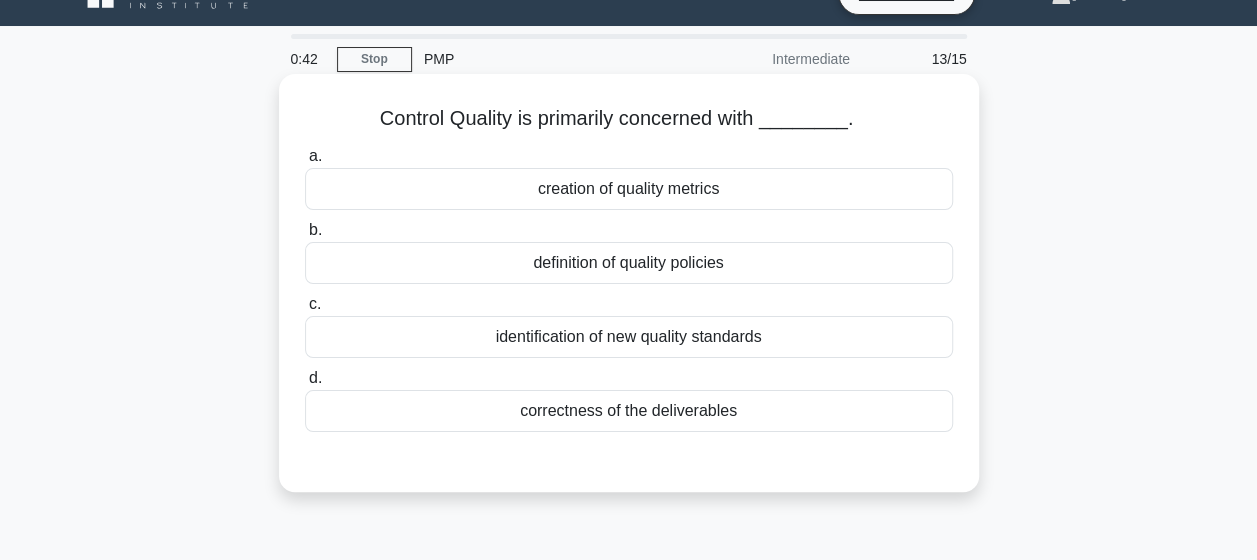 click on "correctness of the deliverables" at bounding box center (629, 411) 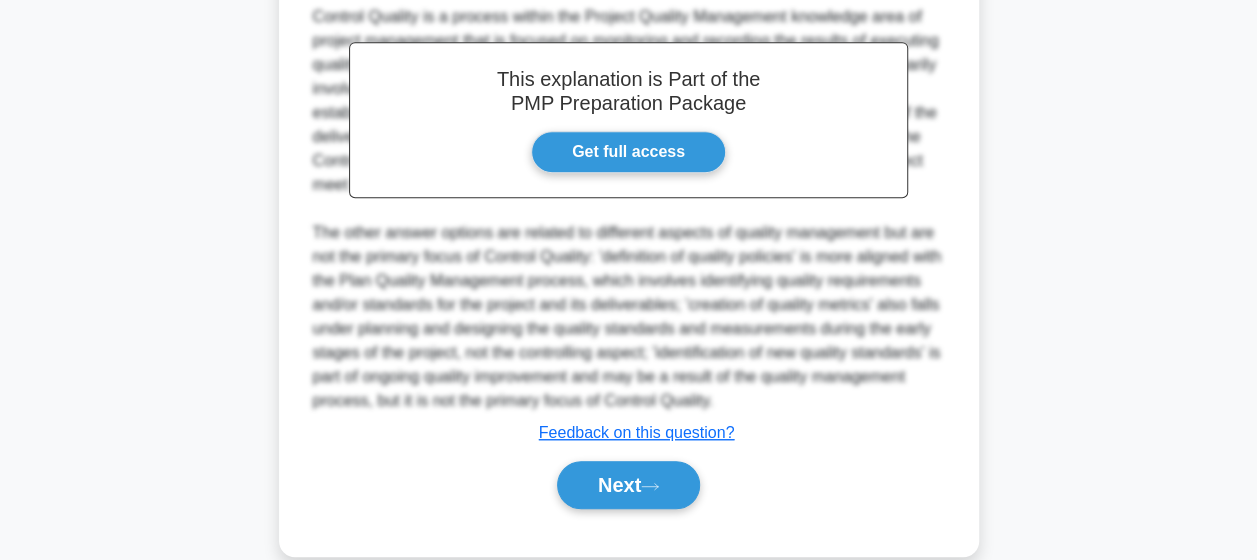 scroll, scrollTop: 574, scrollLeft: 0, axis: vertical 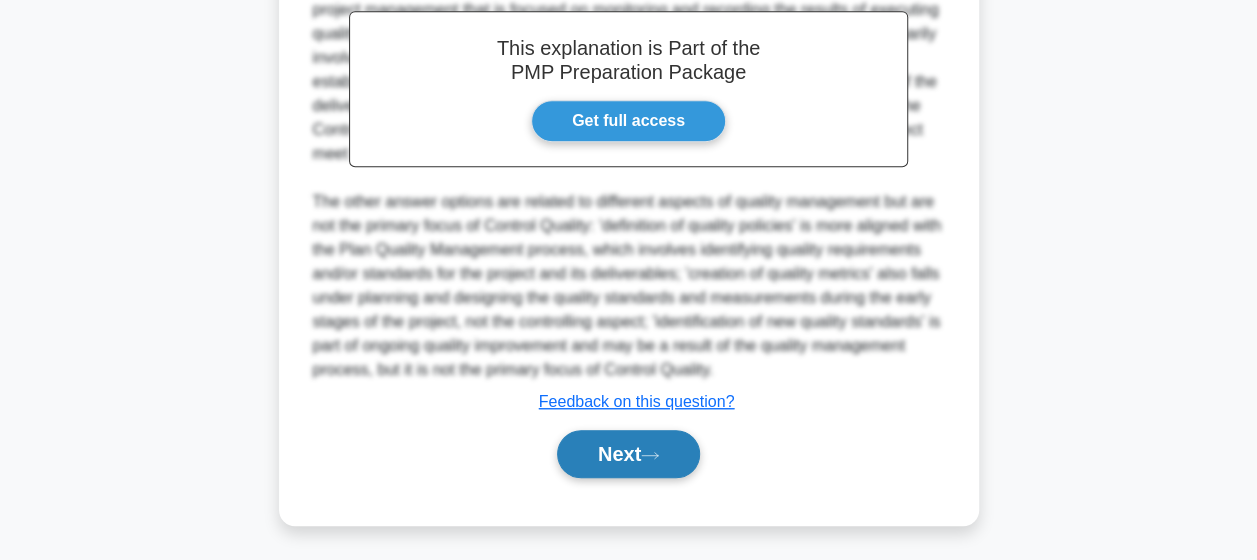 click on "Next" at bounding box center [628, 454] 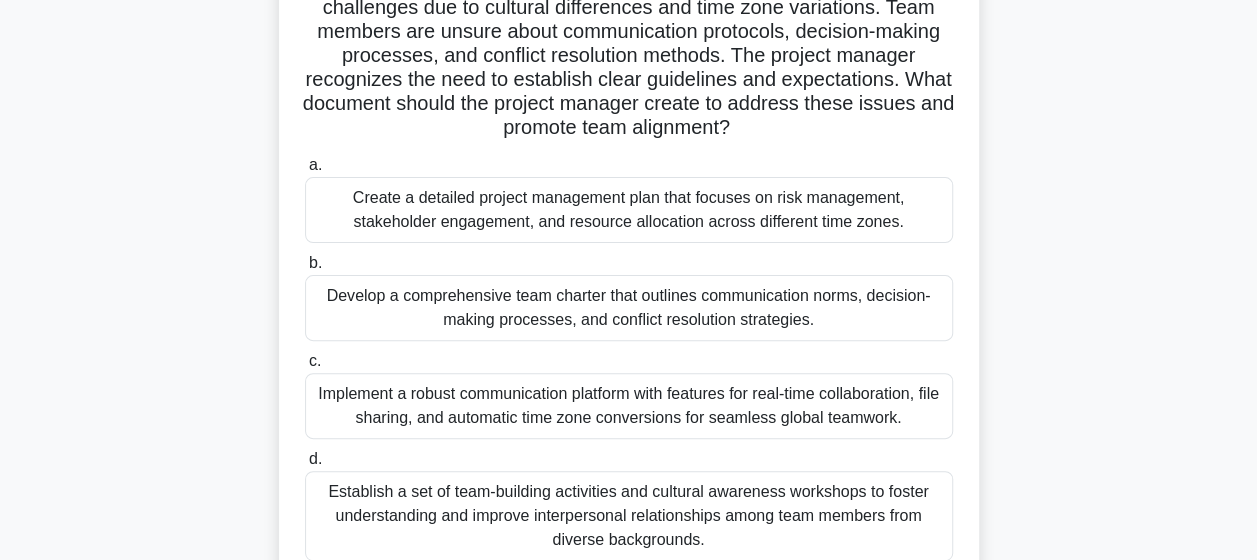 scroll, scrollTop: 174, scrollLeft: 0, axis: vertical 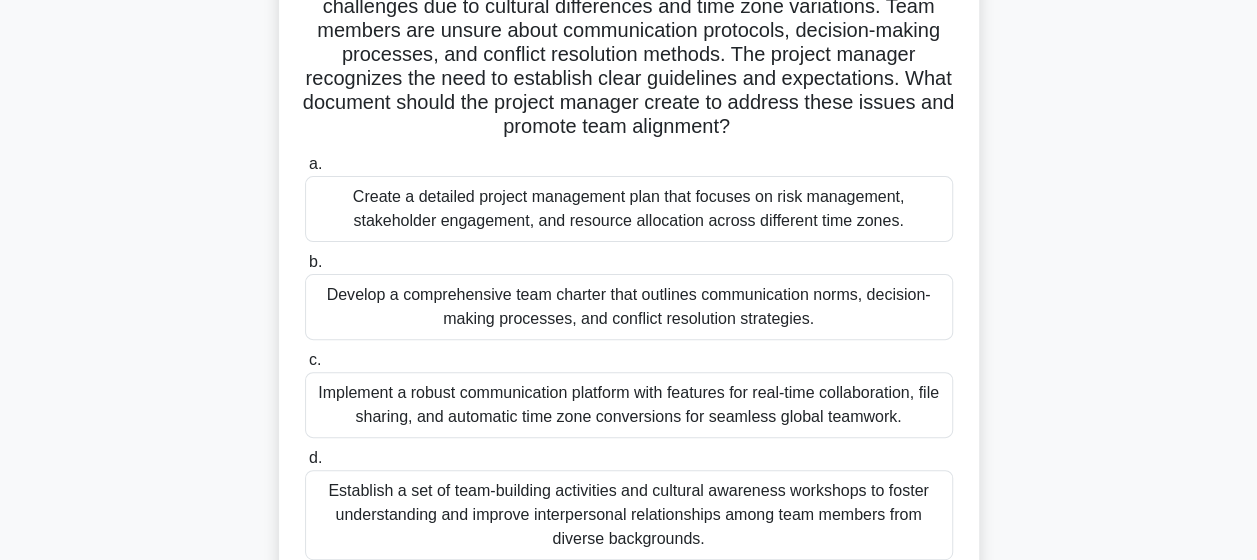click on "Develop a comprehensive team charter that outlines communication norms, decision-making processes, and conflict resolution strategies." at bounding box center (629, 307) 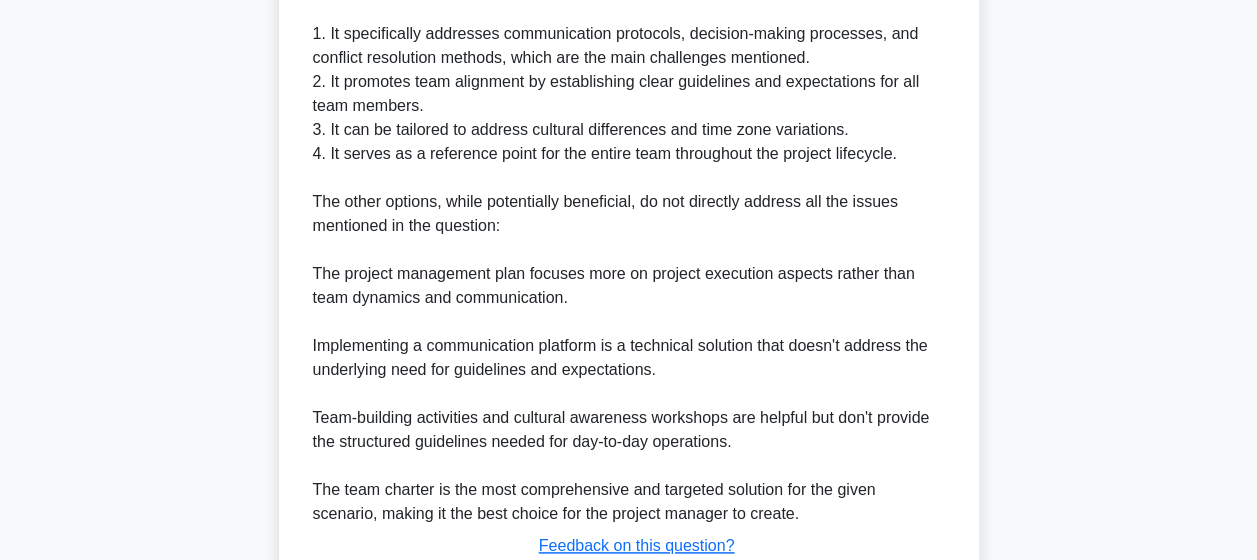 scroll, scrollTop: 1102, scrollLeft: 0, axis: vertical 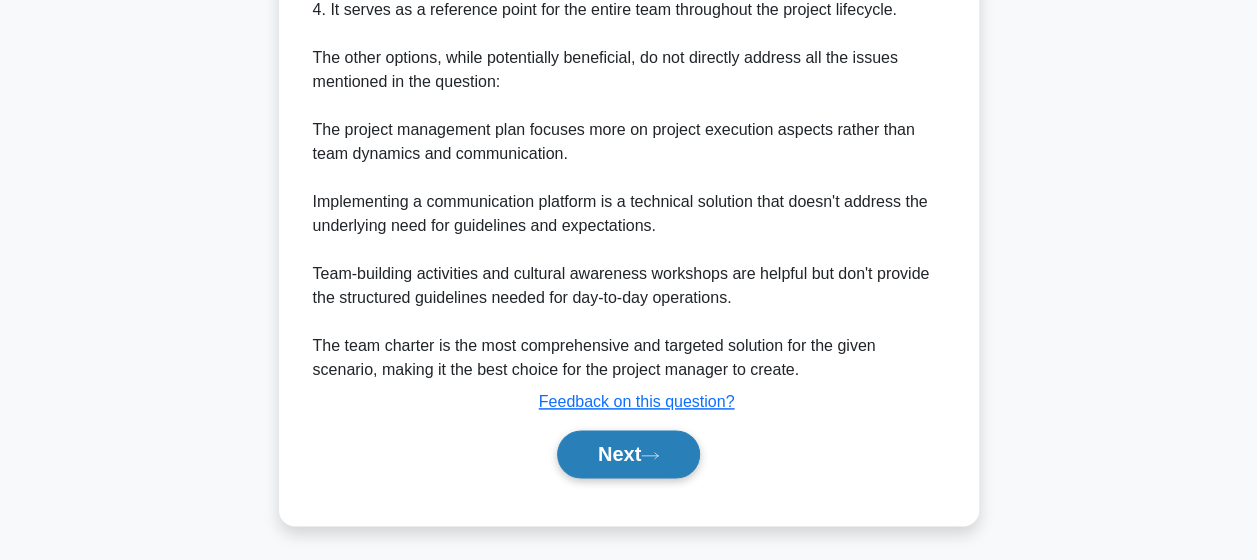 click on "Next" at bounding box center [628, 454] 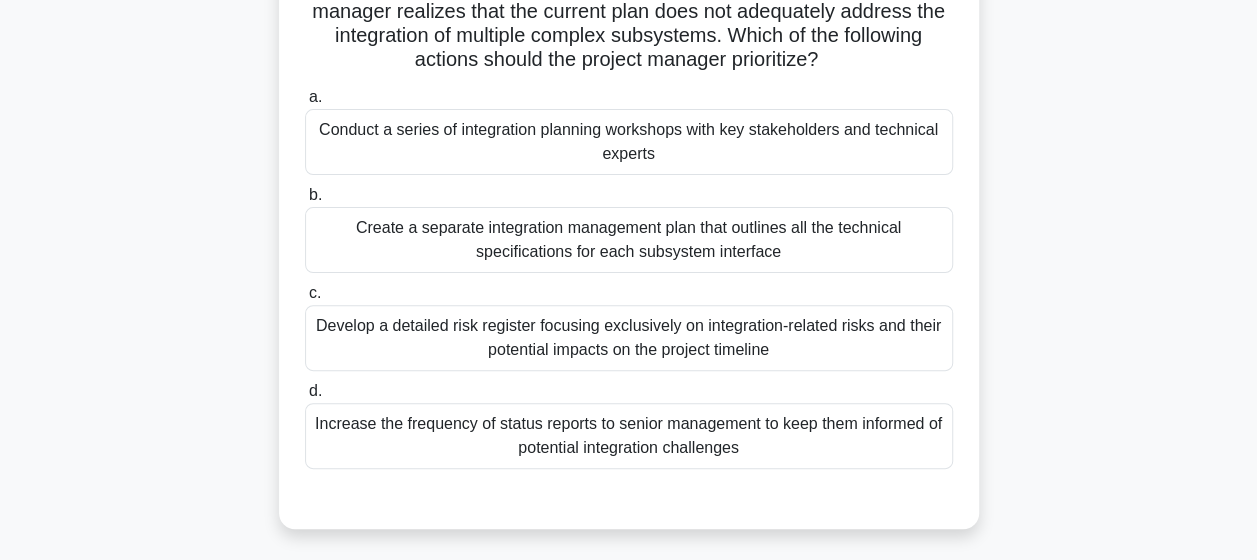 scroll, scrollTop: 175, scrollLeft: 0, axis: vertical 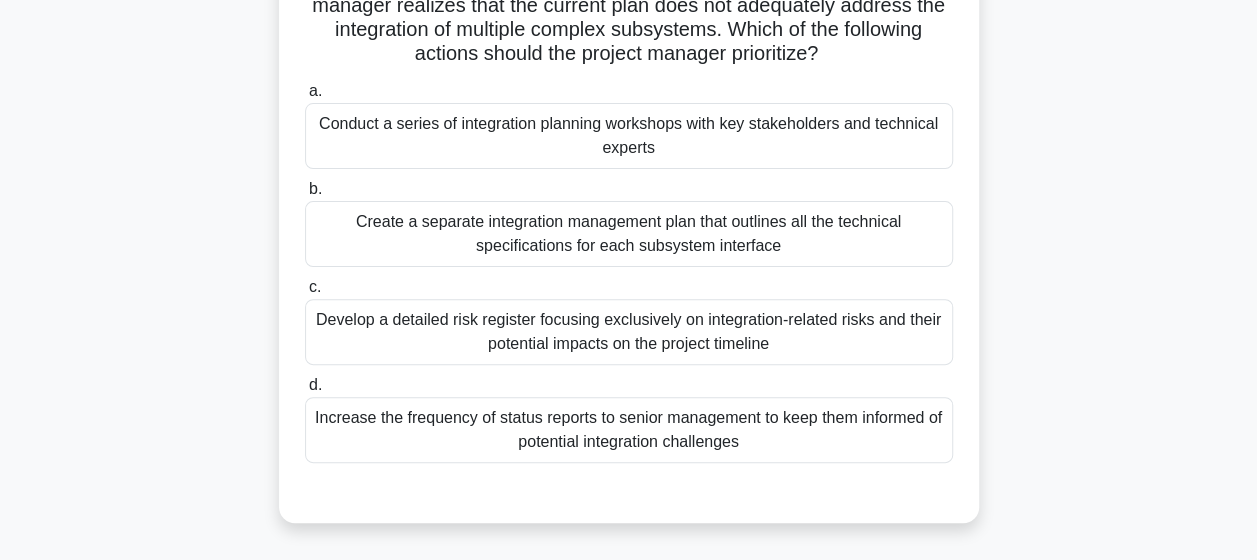 click on "Conduct a series of integration planning workshops with key stakeholders and technical experts" at bounding box center (629, 136) 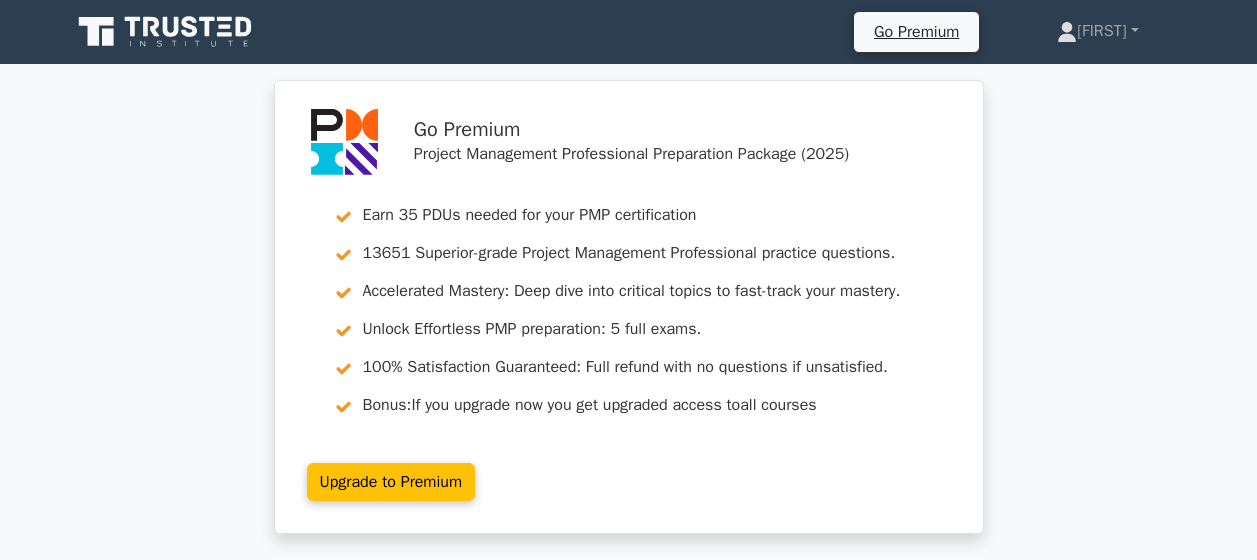 scroll, scrollTop: 0, scrollLeft: 0, axis: both 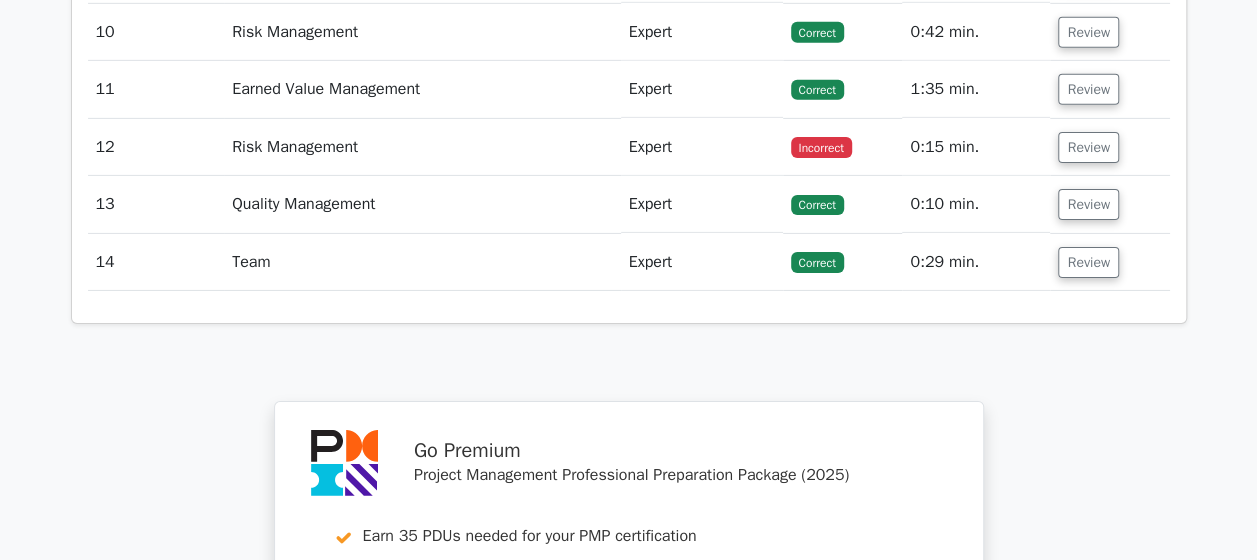 click on "Risk Management" at bounding box center [422, 147] 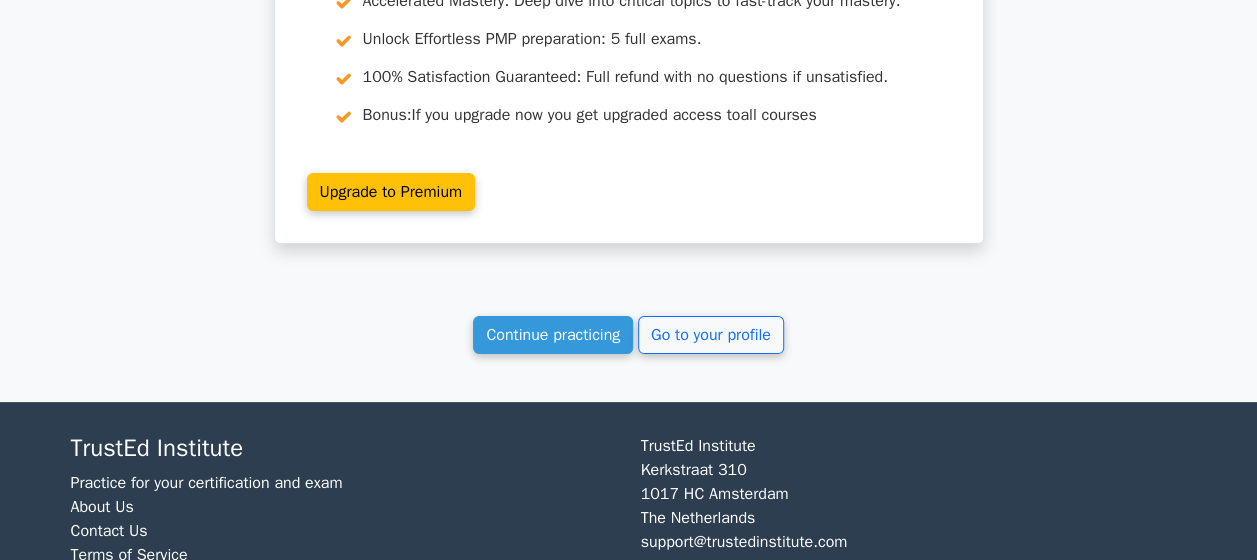 scroll, scrollTop: 3897, scrollLeft: 0, axis: vertical 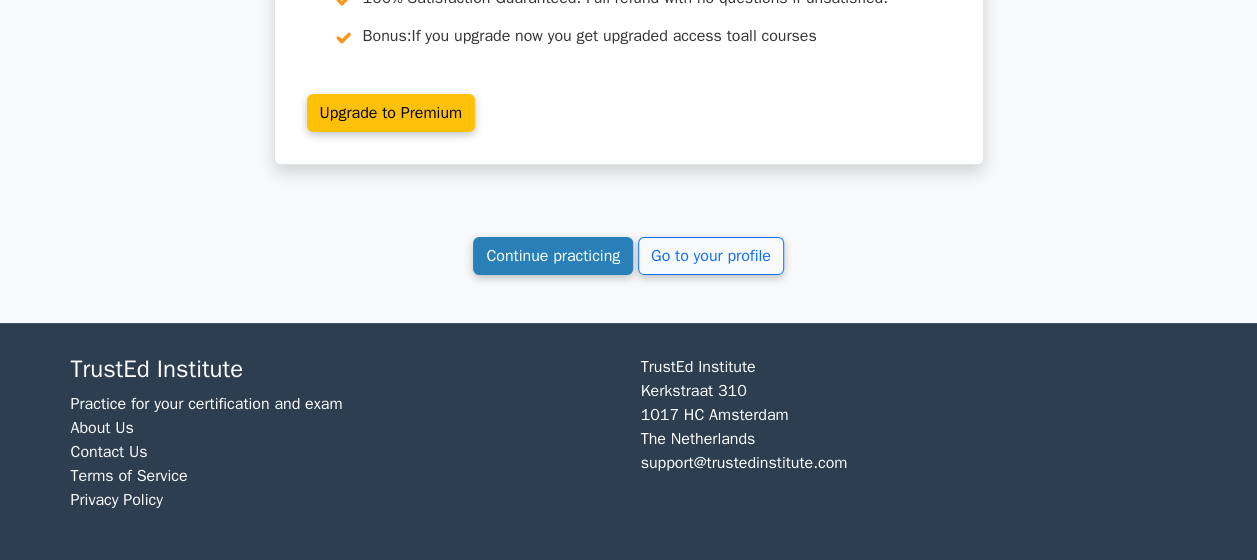 click on "Continue practicing" at bounding box center (553, 256) 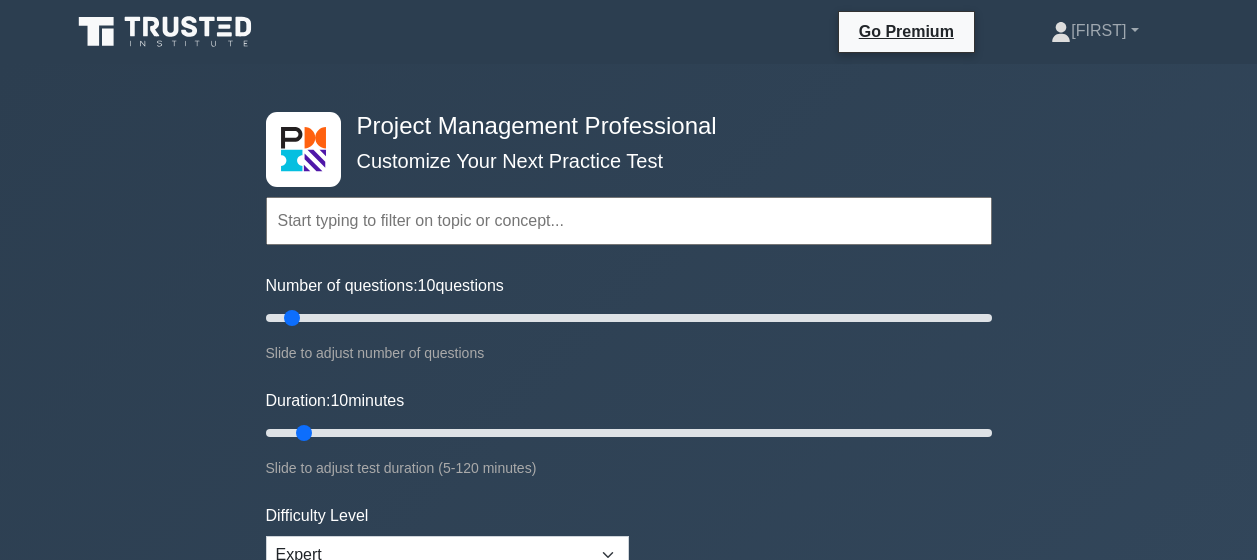 scroll, scrollTop: 0, scrollLeft: 0, axis: both 